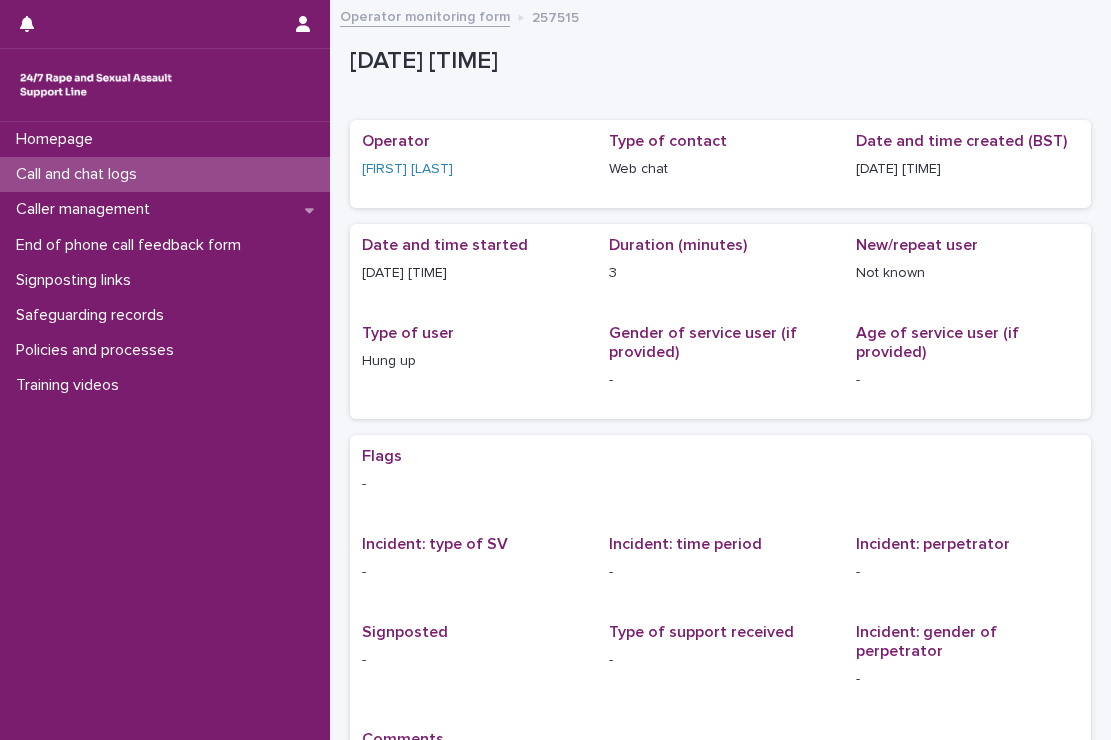 scroll, scrollTop: 0, scrollLeft: 0, axis: both 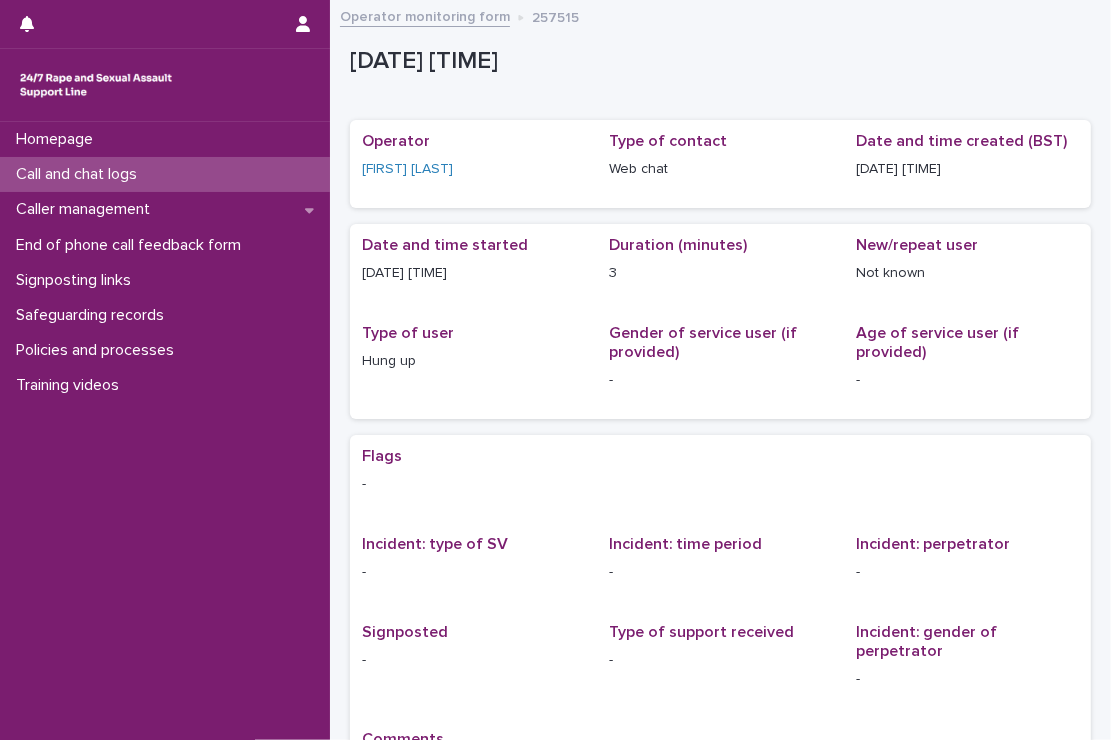 click on "Call and chat logs" at bounding box center [165, 174] 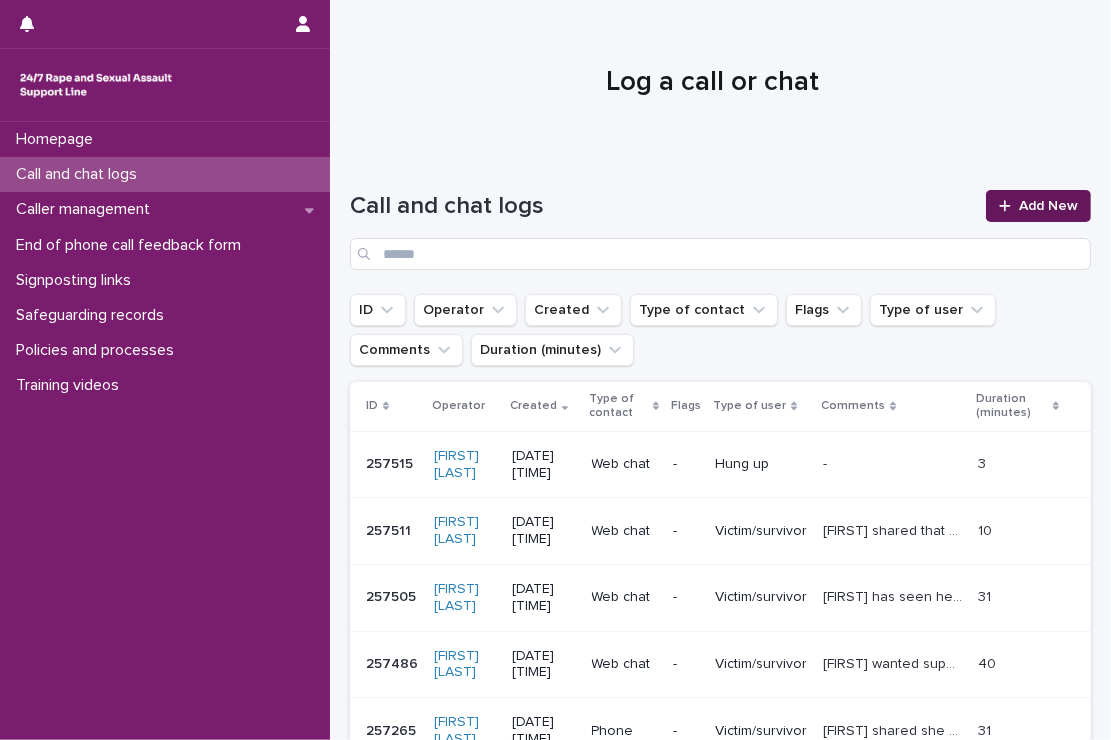 click on "Add New" at bounding box center [1048, 206] 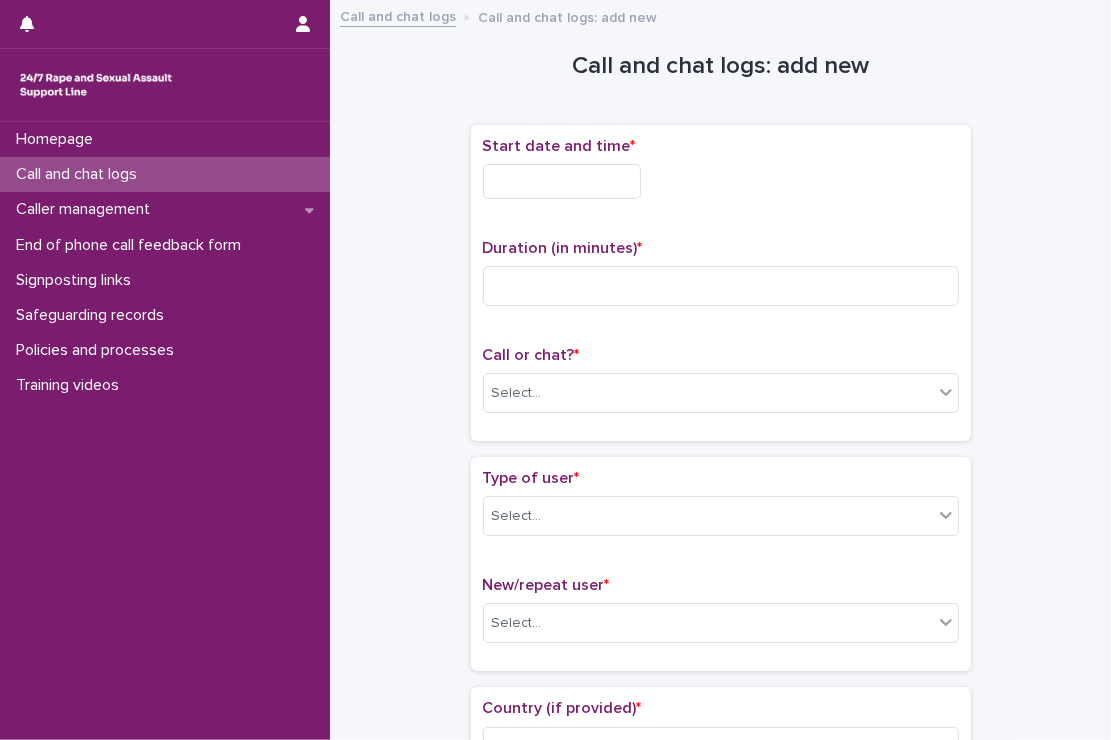 click at bounding box center [562, 181] 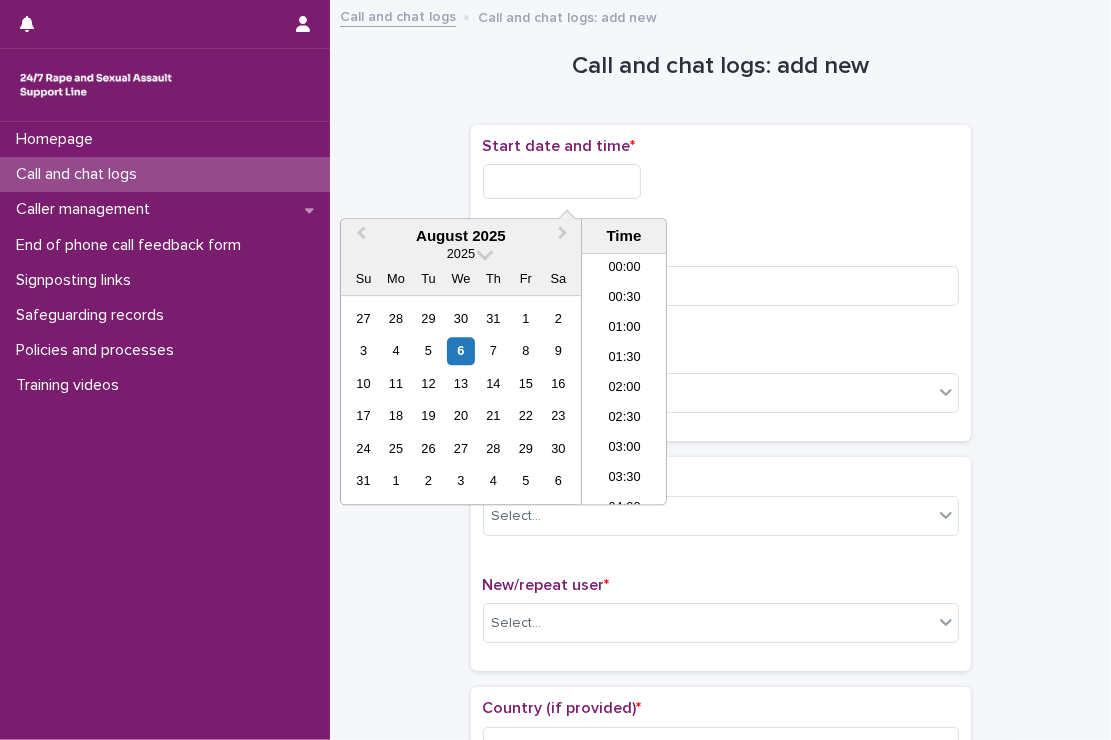 scroll, scrollTop: 1189, scrollLeft: 0, axis: vertical 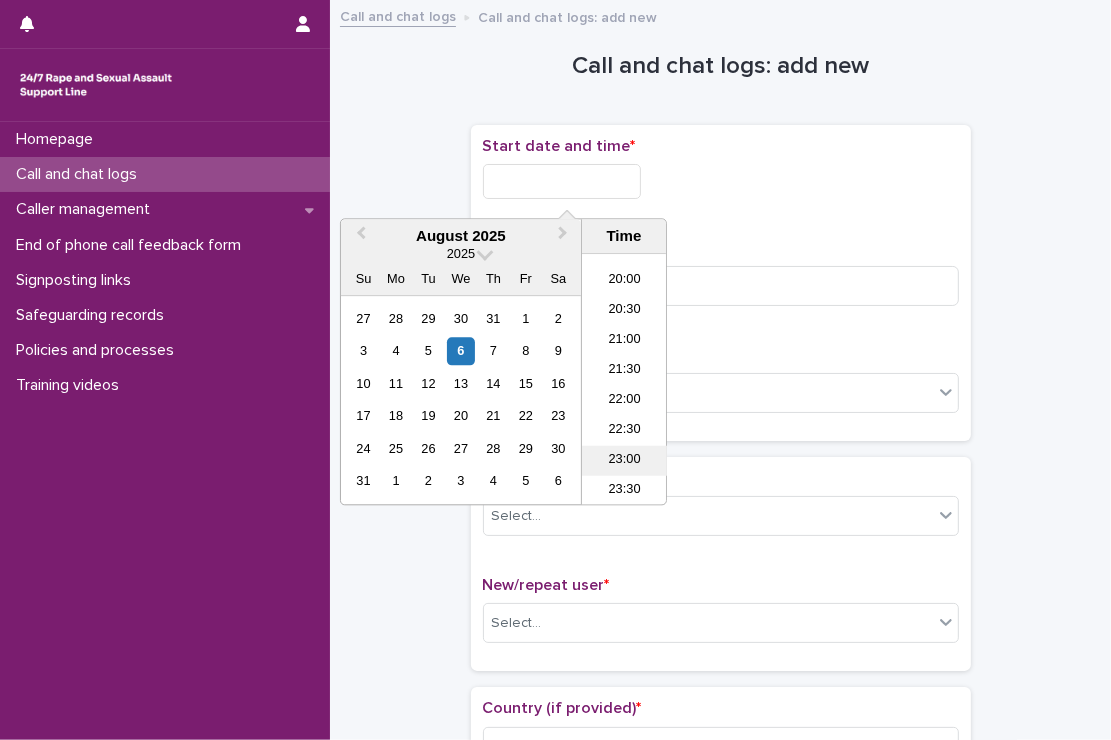 click on "23:00" at bounding box center [624, 461] 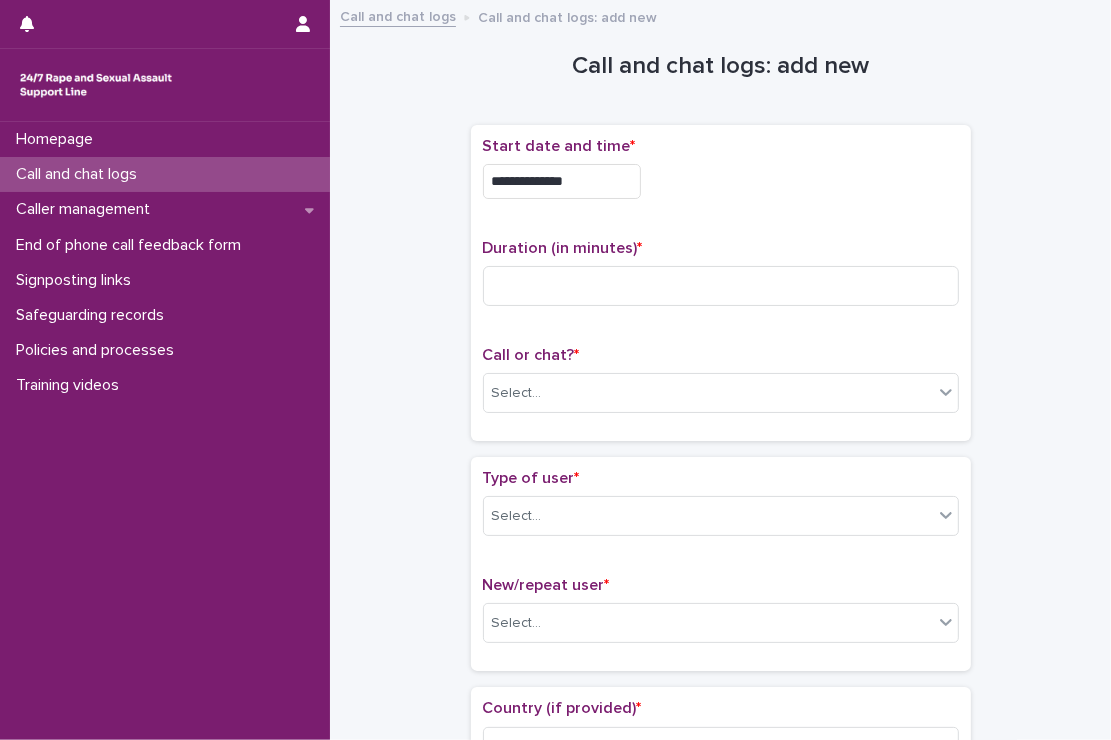 click on "**********" at bounding box center (562, 181) 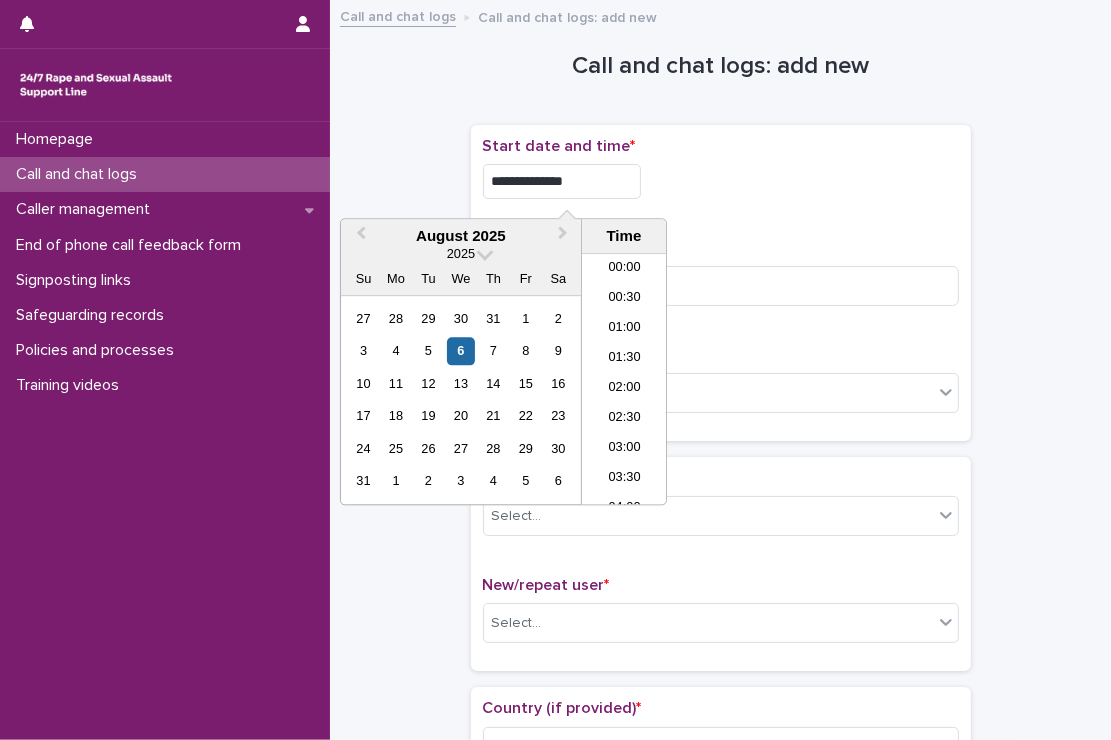 scroll, scrollTop: 1189, scrollLeft: 0, axis: vertical 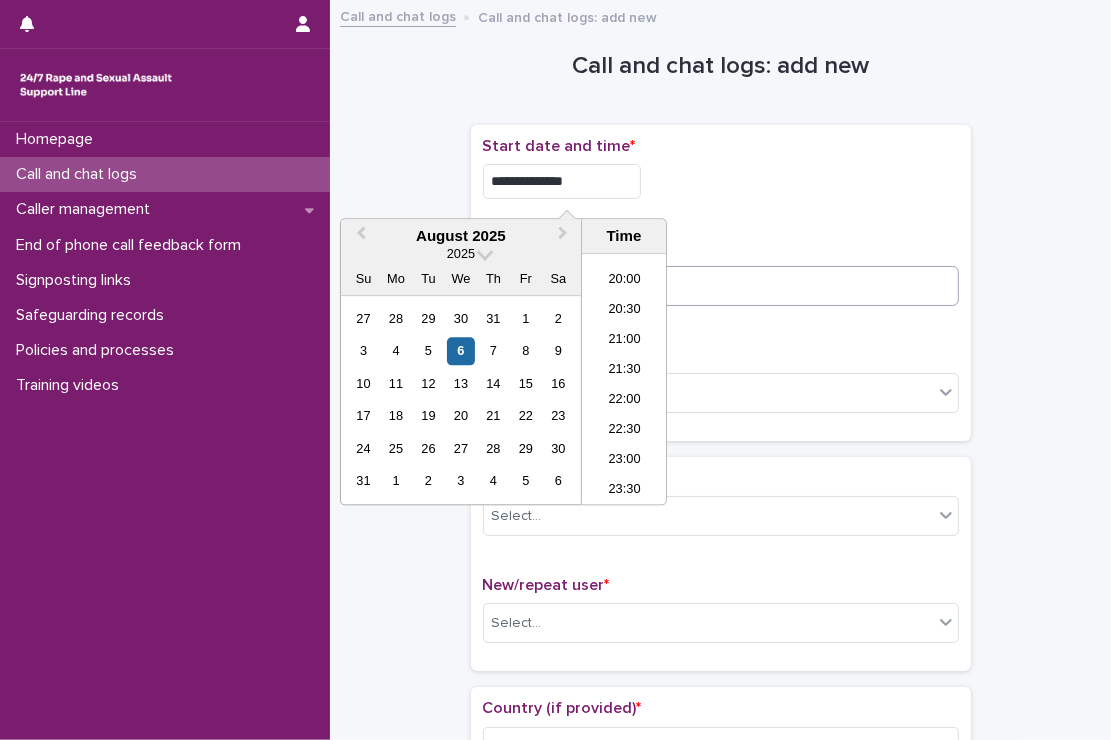 type on "**********" 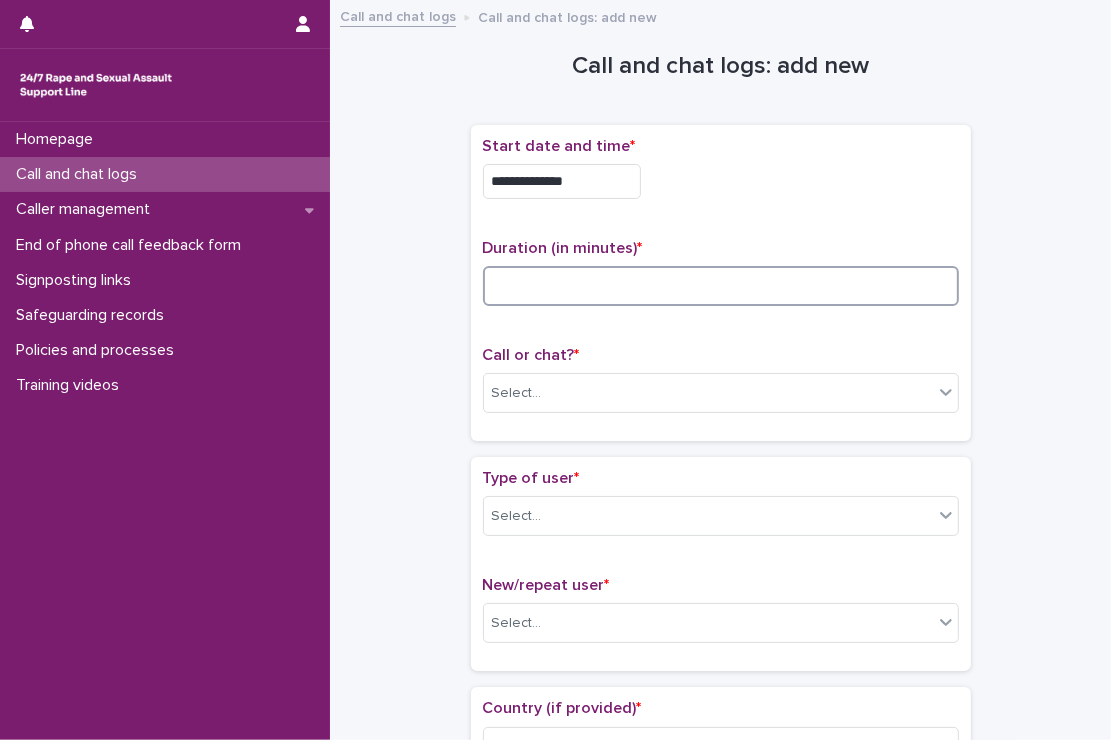 click at bounding box center (721, 286) 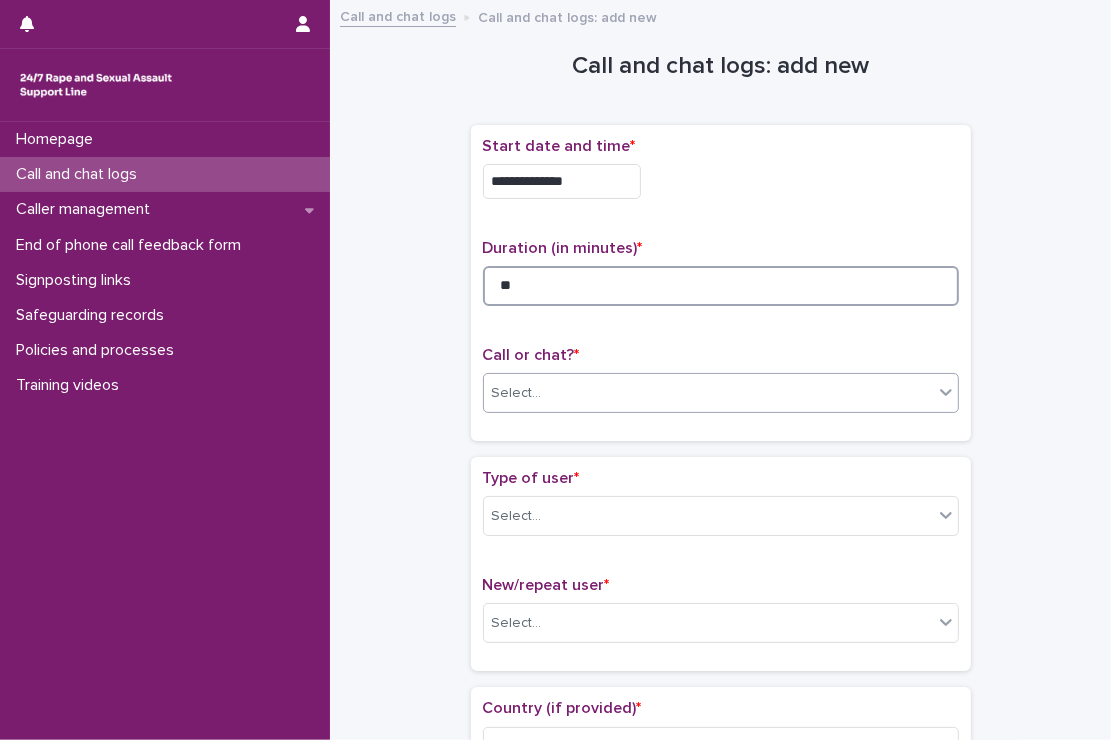 type on "**" 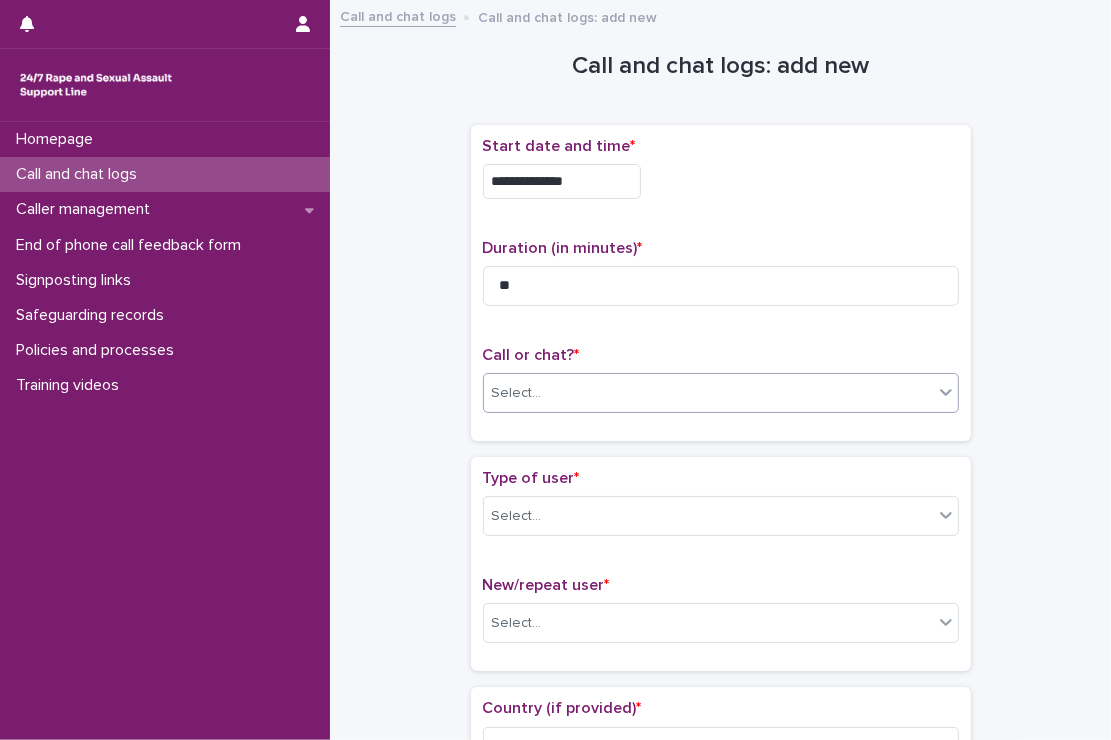 click on "Select..." at bounding box center [721, 393] 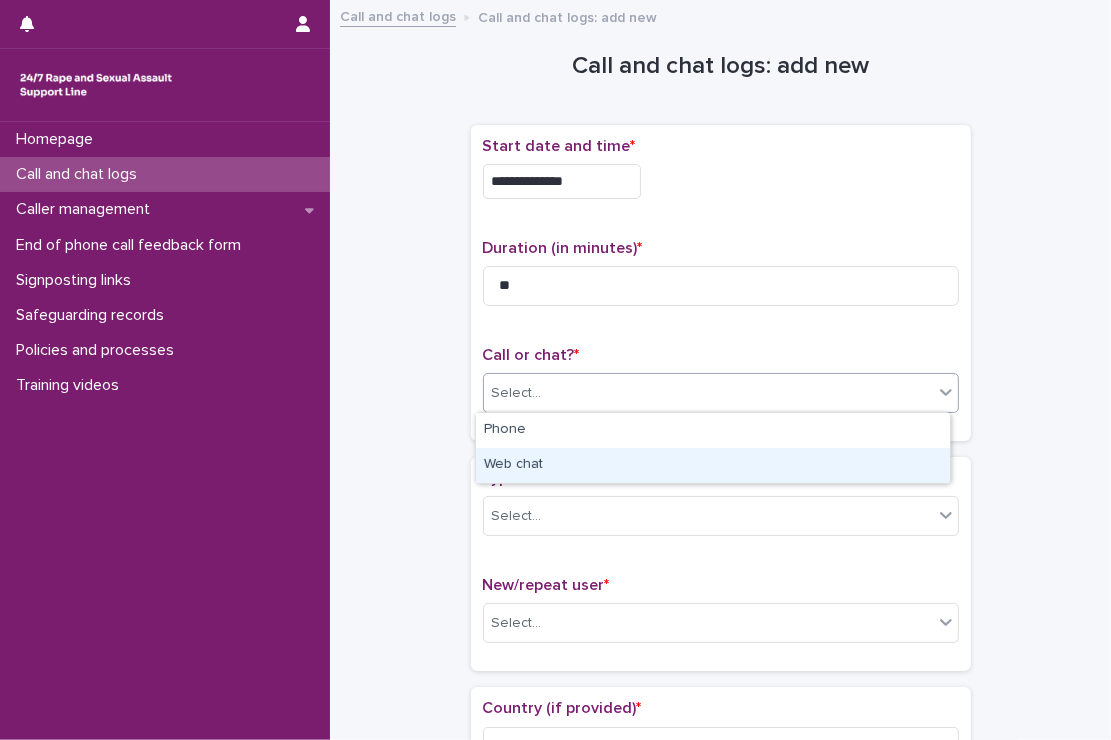 click on "Web chat" at bounding box center [713, 465] 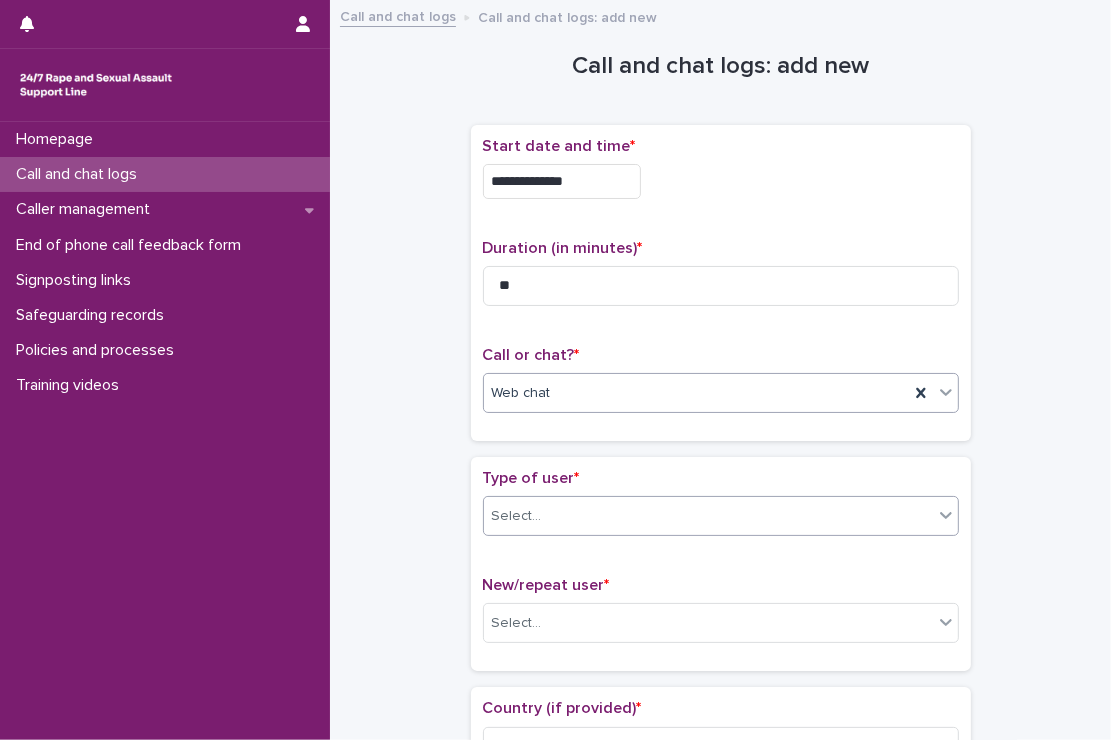 click on "Select..." at bounding box center (708, 516) 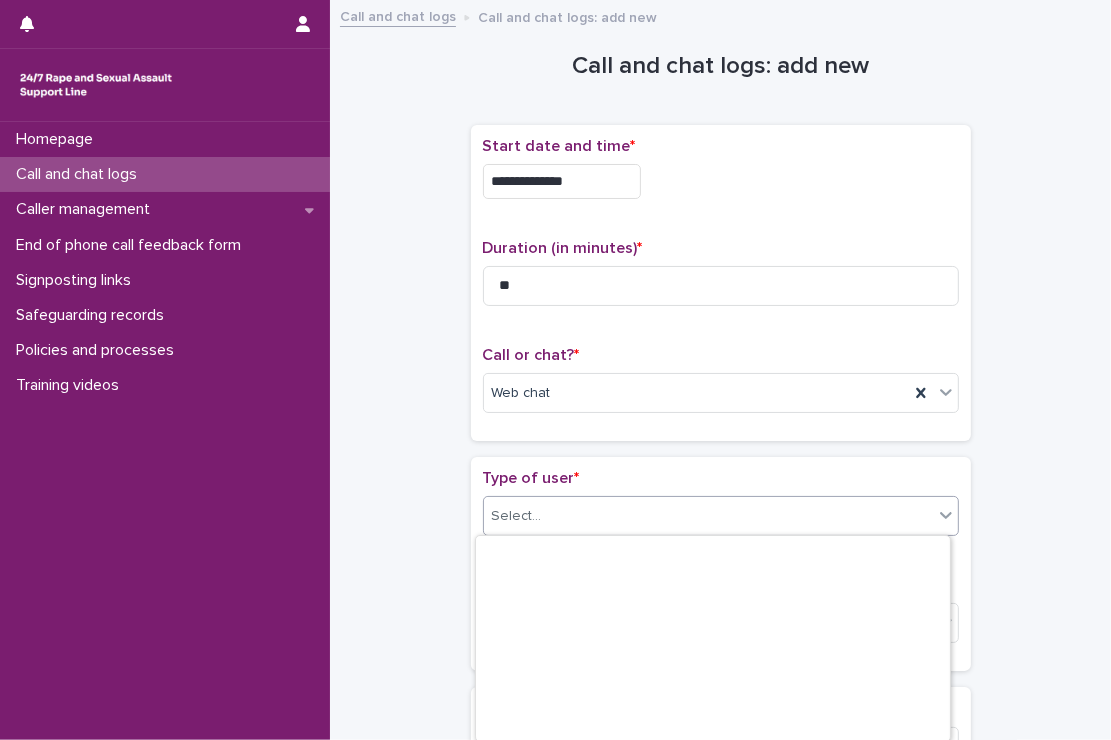 scroll, scrollTop: 319, scrollLeft: 0, axis: vertical 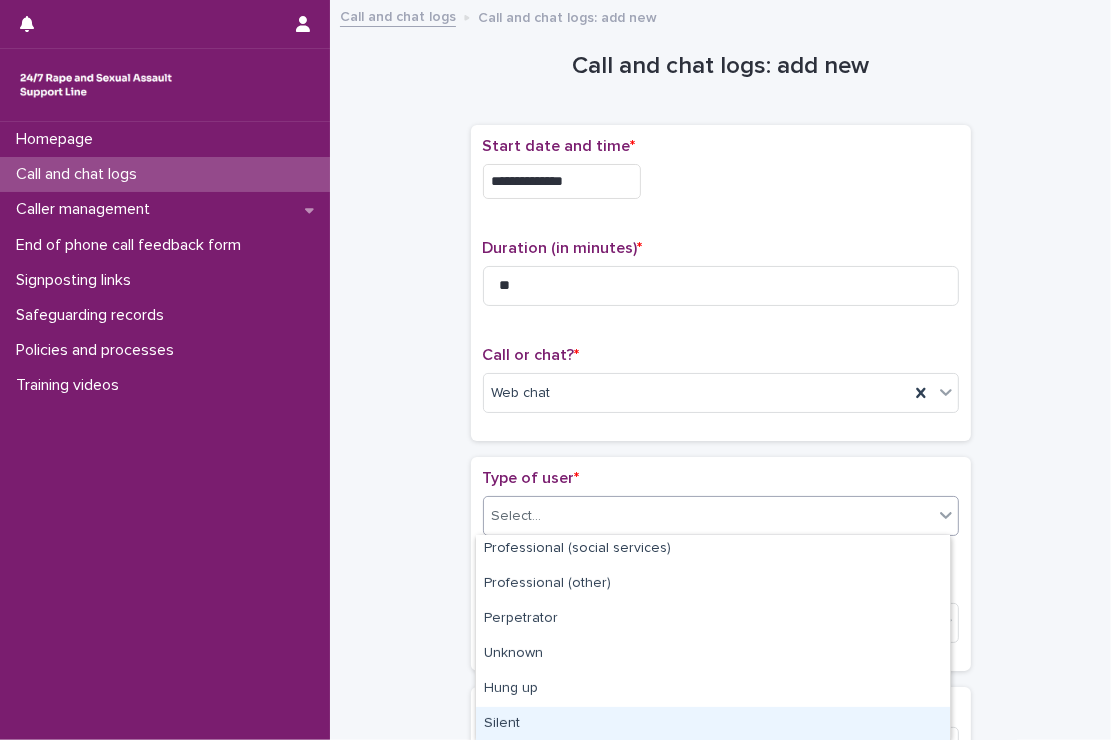click on "Silent" at bounding box center [713, 724] 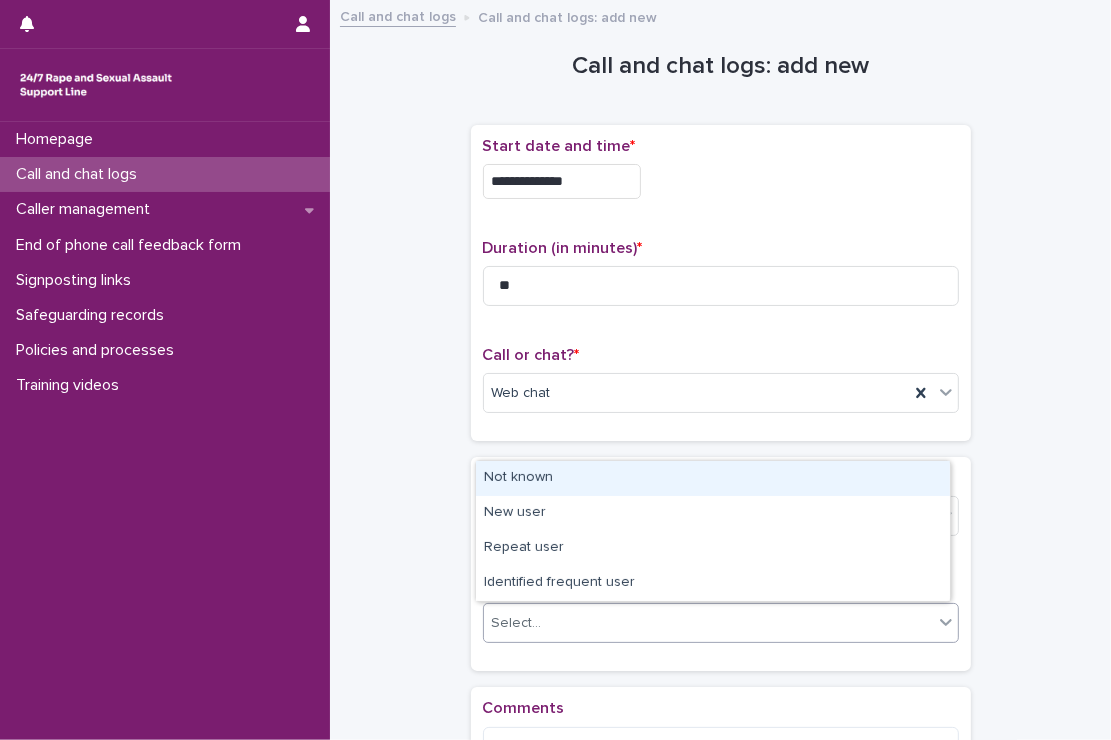 click on "Select..." at bounding box center (708, 623) 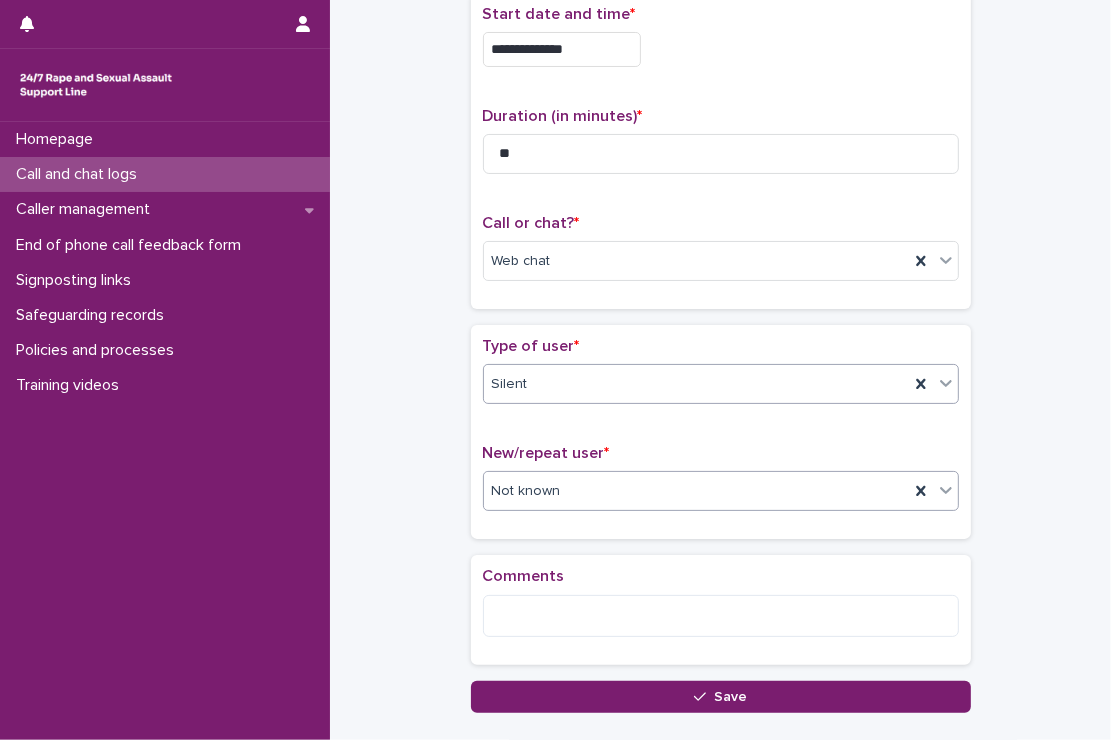 scroll, scrollTop: 144, scrollLeft: 0, axis: vertical 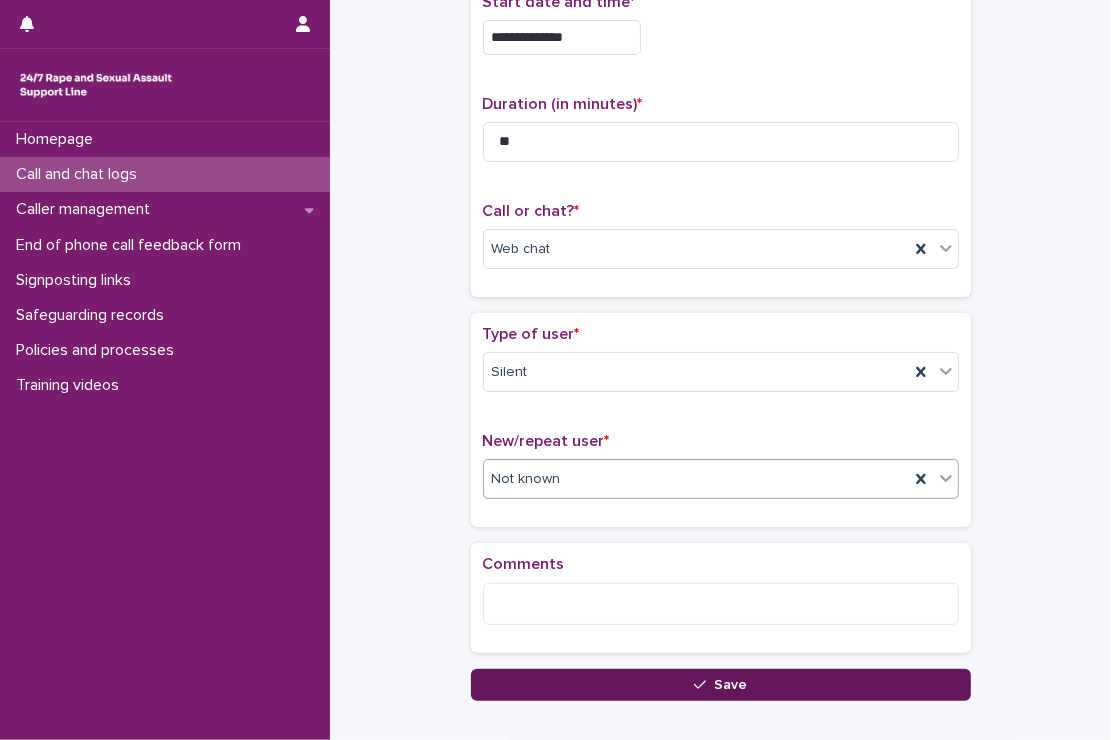click on "Save" at bounding box center (721, 685) 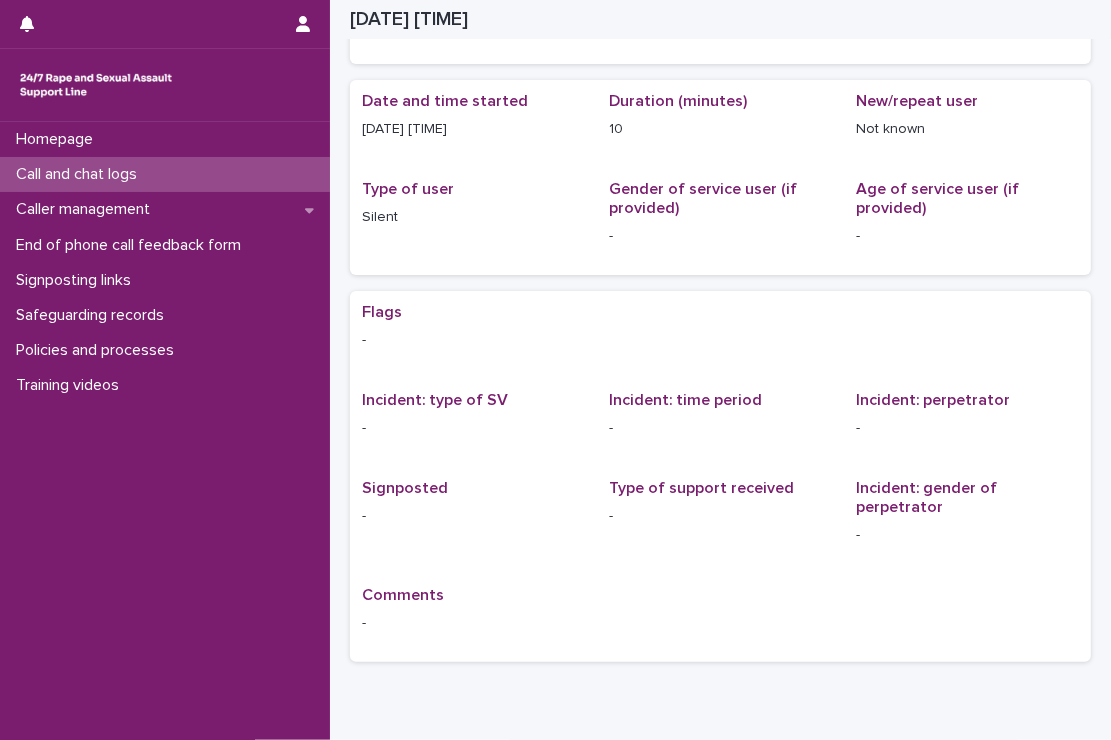 scroll, scrollTop: 0, scrollLeft: 0, axis: both 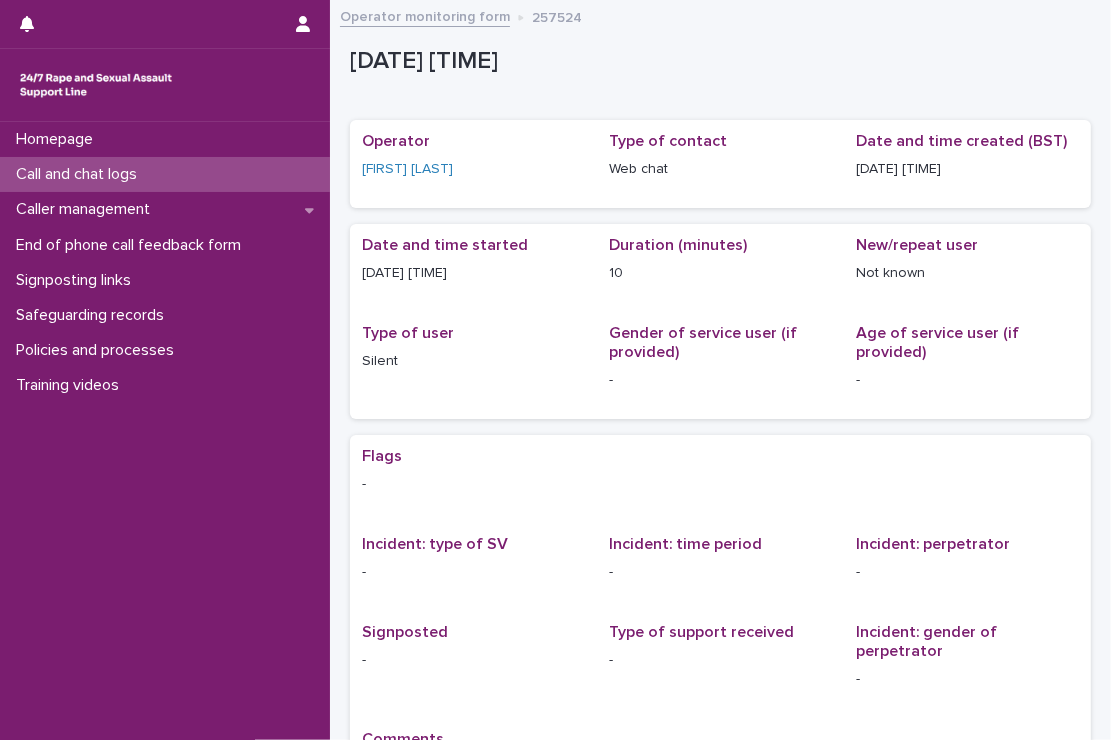 click on "Call and chat logs" at bounding box center (165, 174) 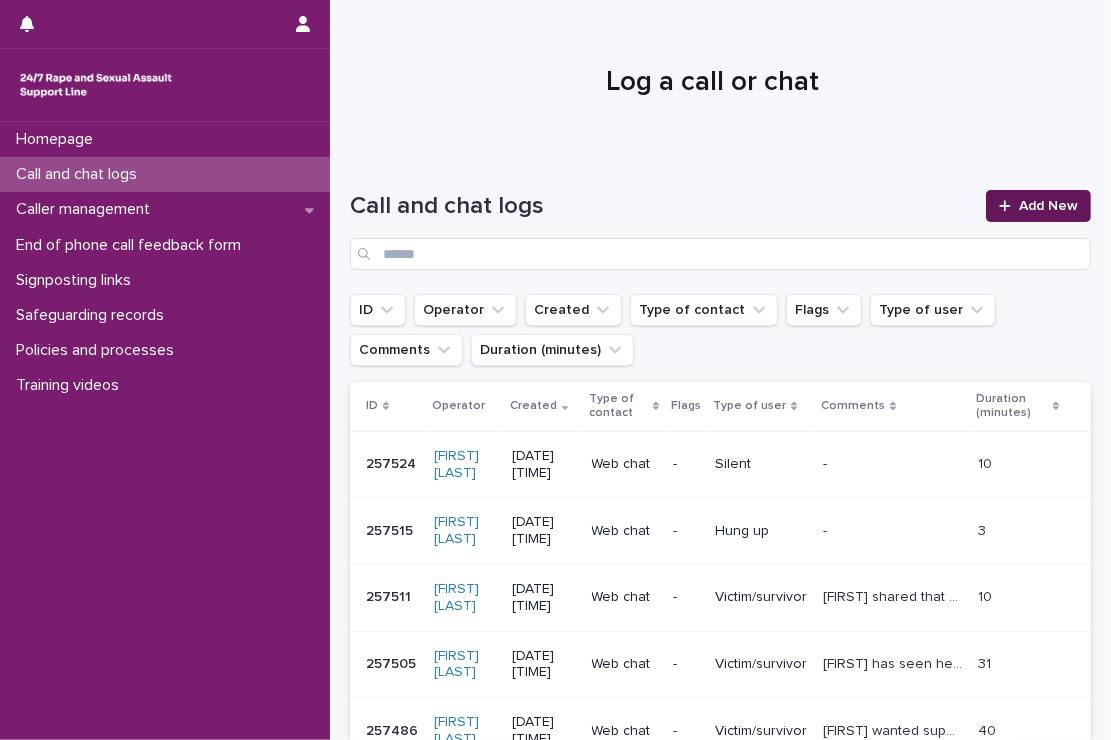 click on "Add New" at bounding box center (1038, 206) 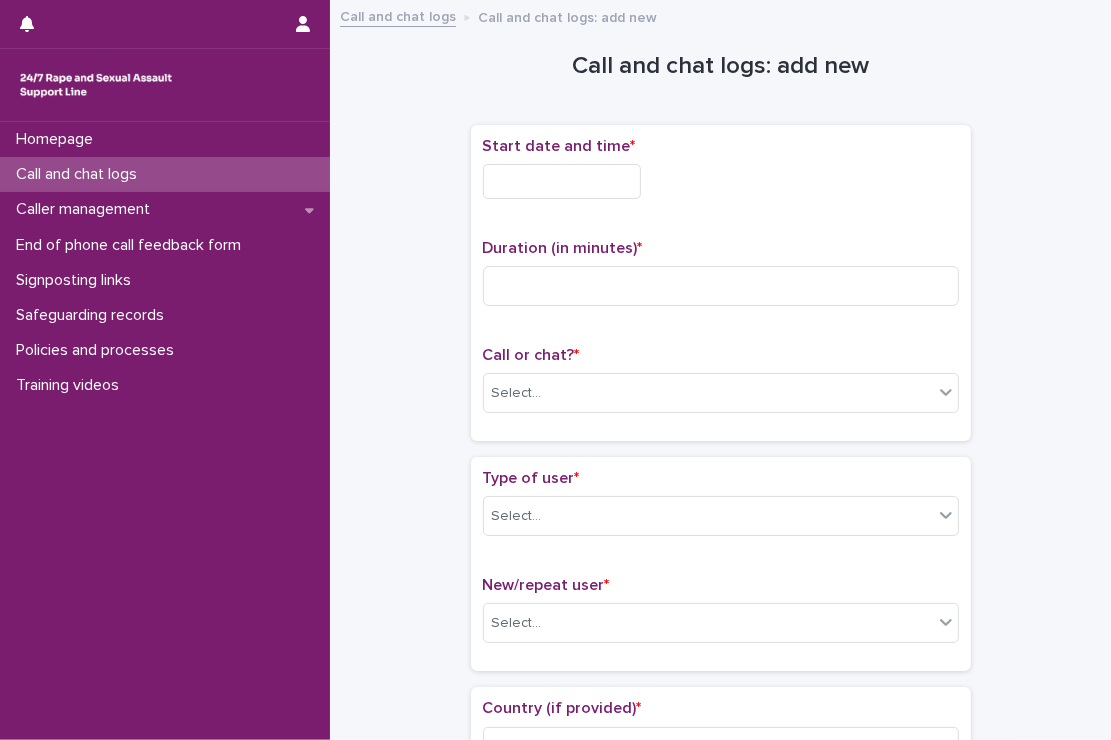 click at bounding box center (562, 181) 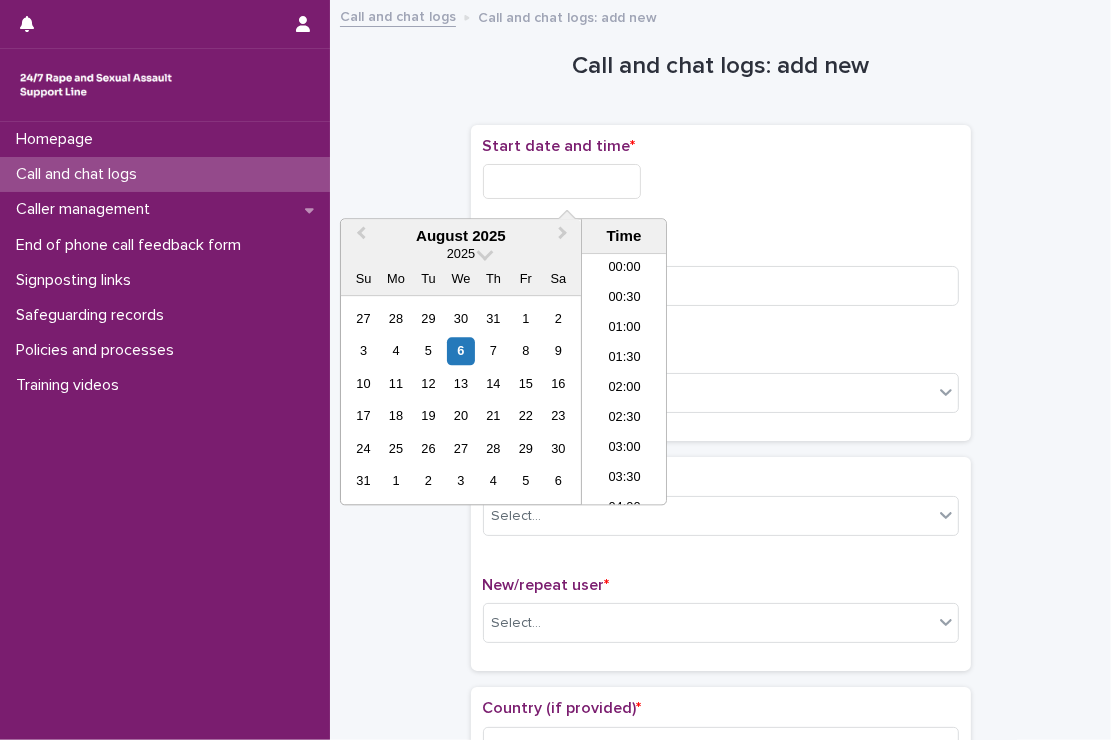 scroll, scrollTop: 1189, scrollLeft: 0, axis: vertical 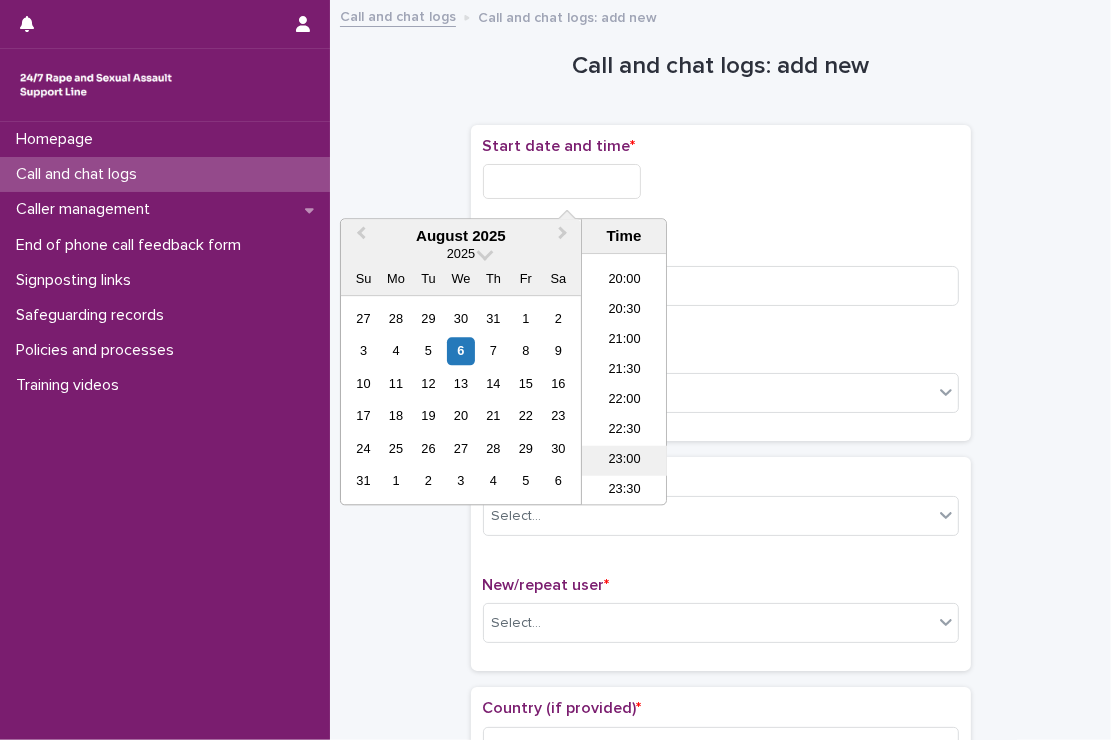click on "23:00" at bounding box center (624, 461) 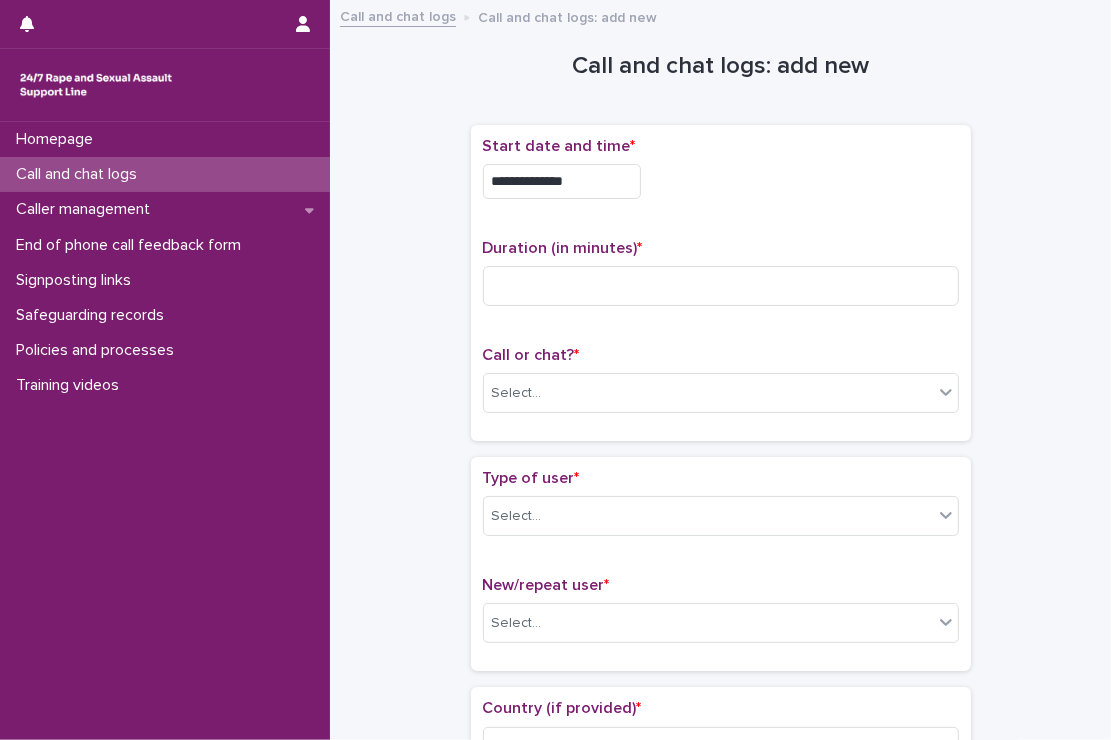 click on "**********" at bounding box center (562, 181) 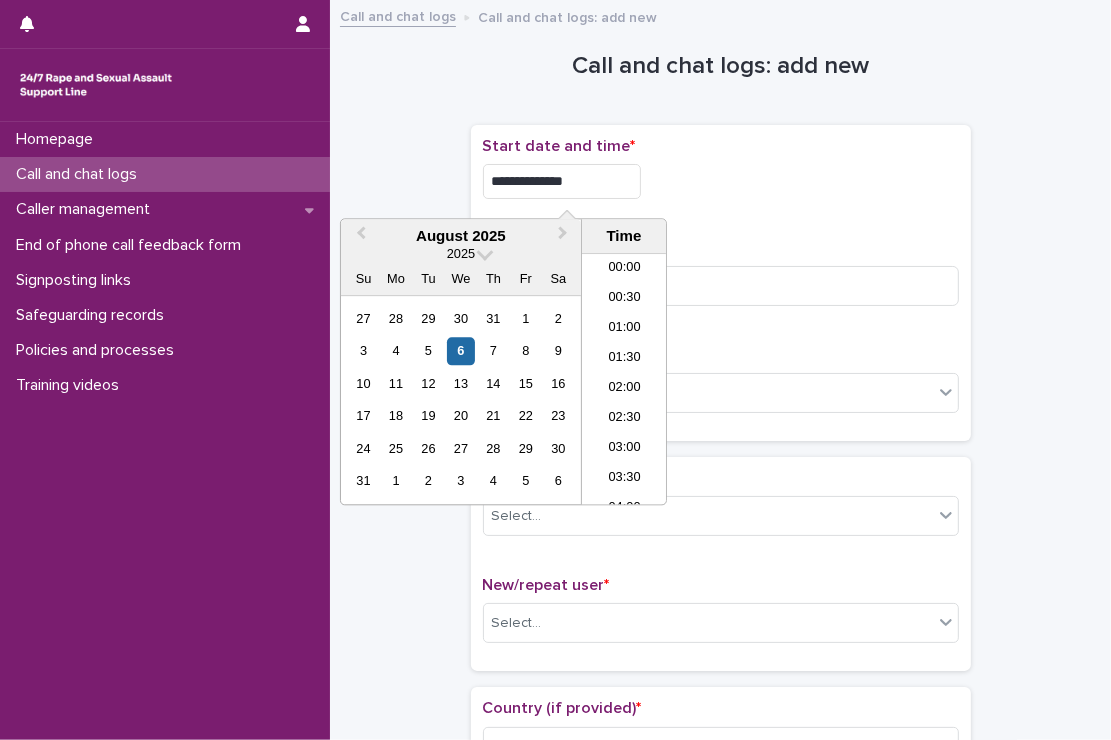 scroll, scrollTop: 1189, scrollLeft: 0, axis: vertical 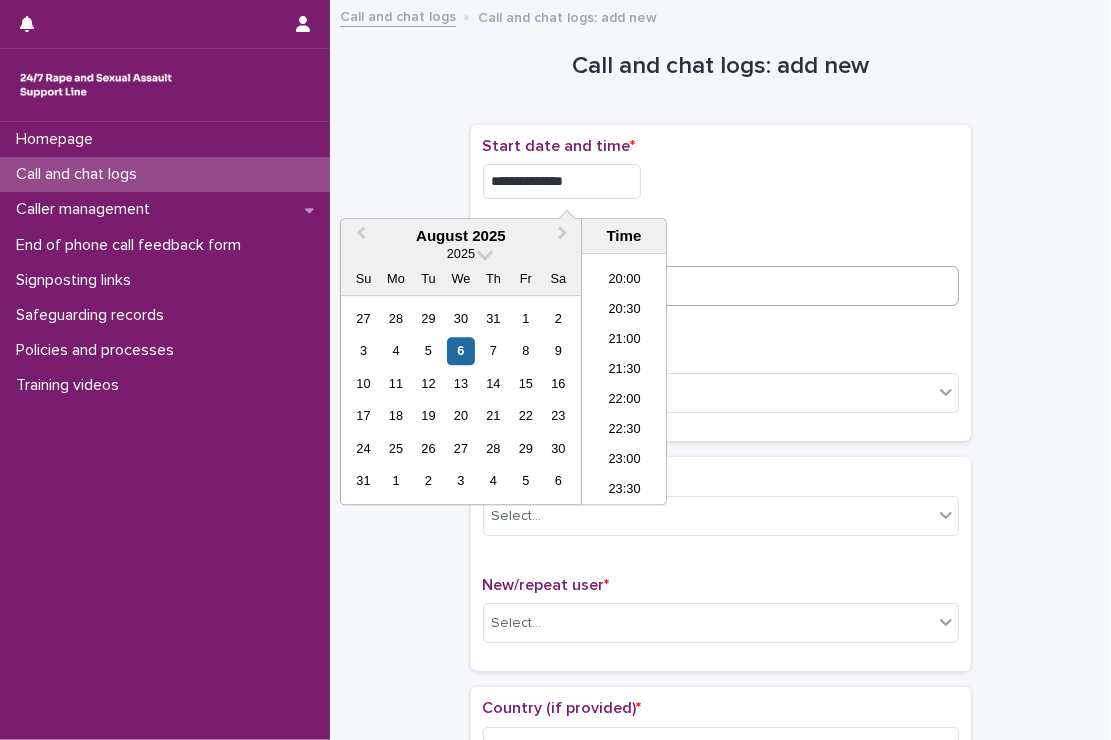 type on "**********" 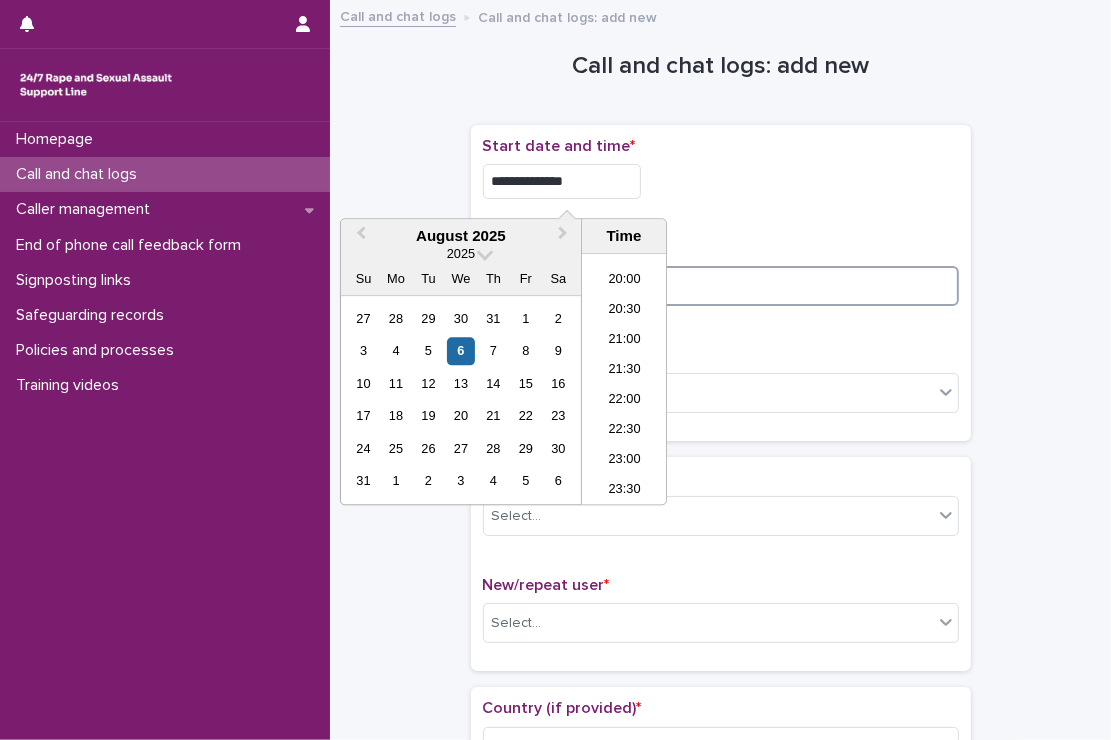 click at bounding box center [721, 286] 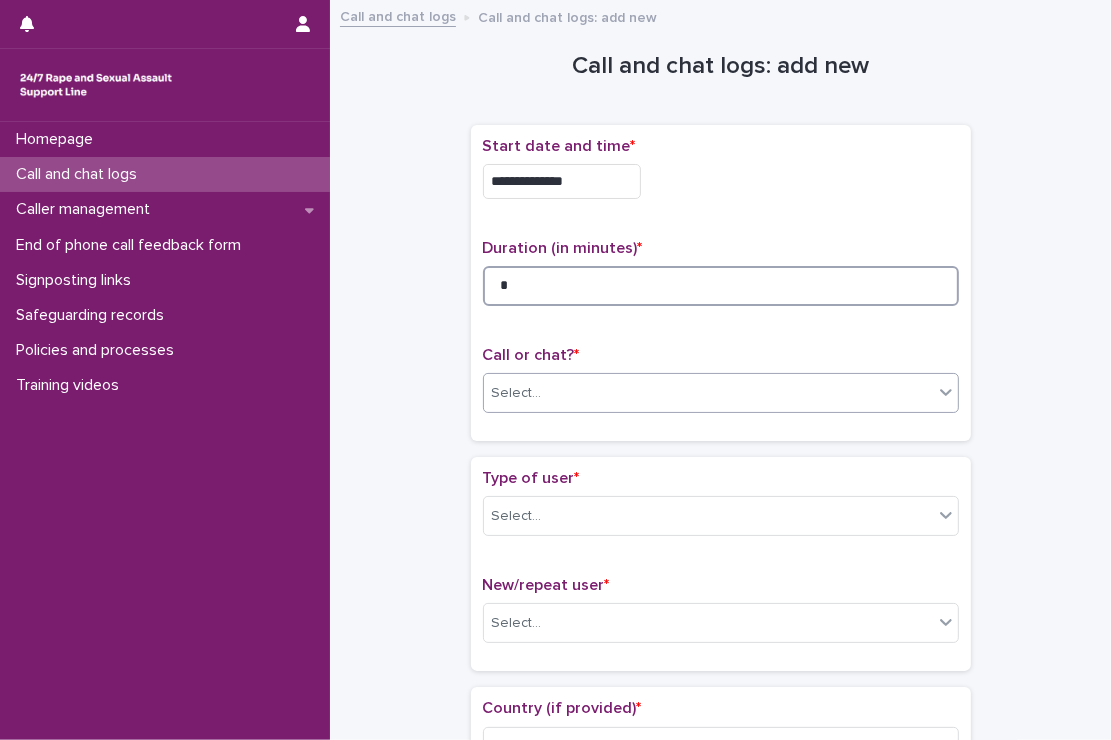 type on "*" 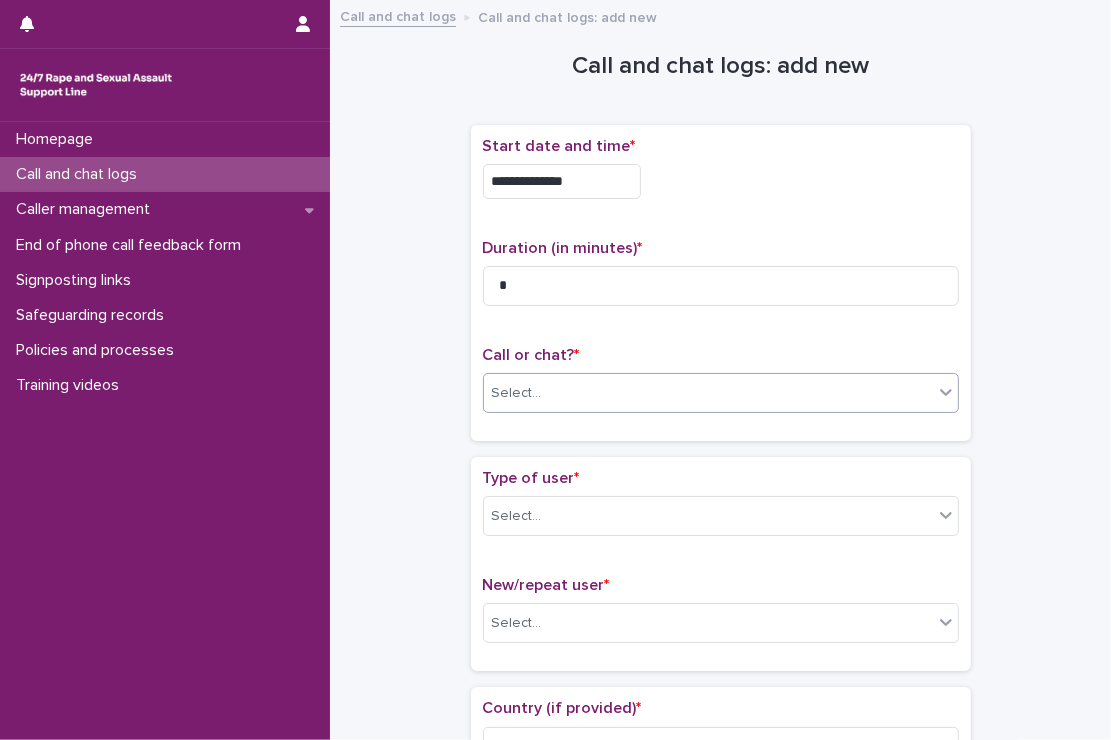 click on "Select..." at bounding box center (708, 393) 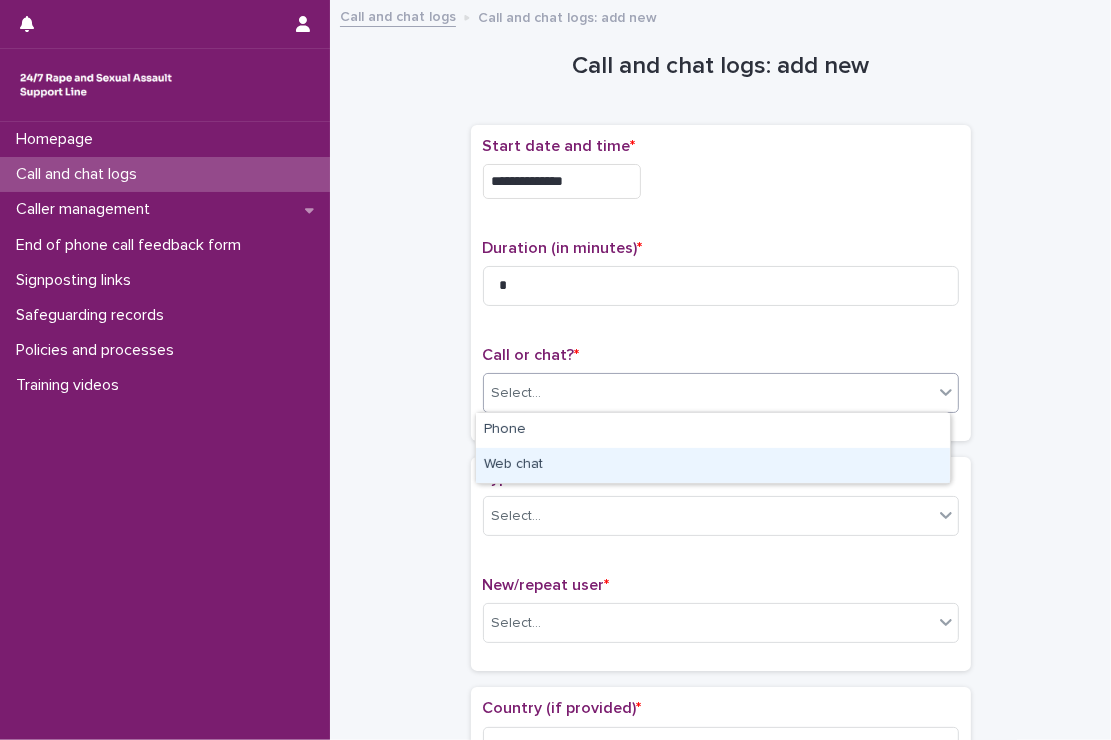 click on "Web chat" at bounding box center [713, 465] 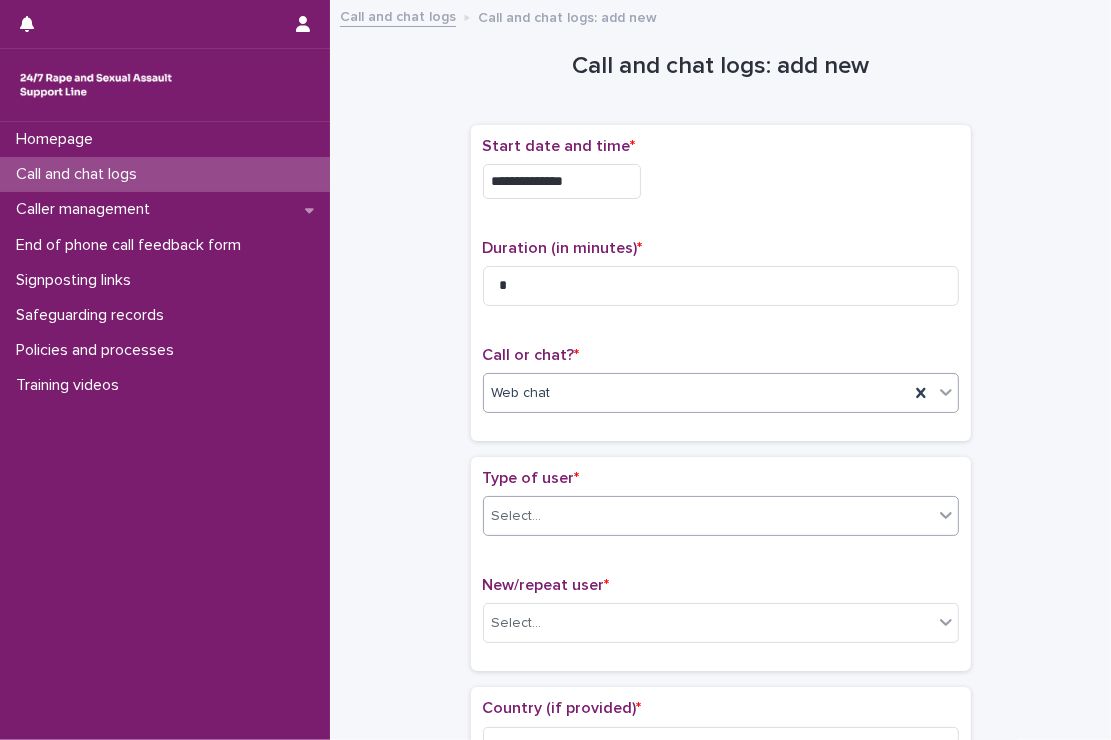 click on "Select..." at bounding box center (708, 516) 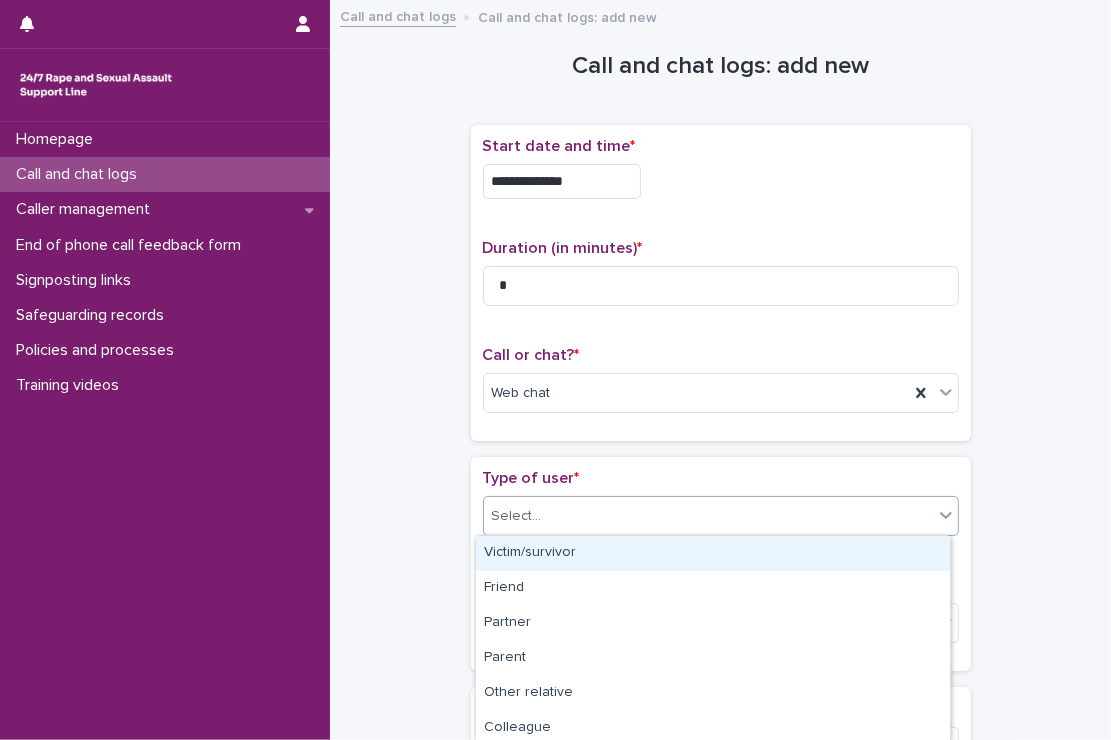 click on "Victim/survivor" at bounding box center (713, 553) 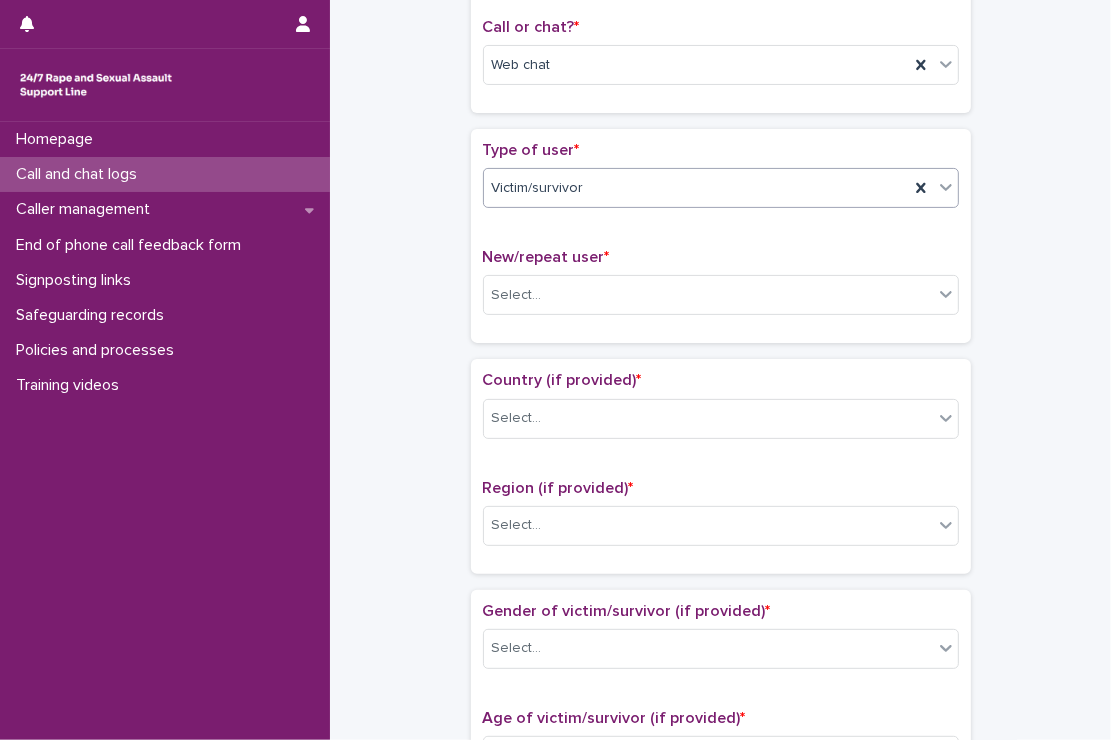 scroll, scrollTop: 330, scrollLeft: 0, axis: vertical 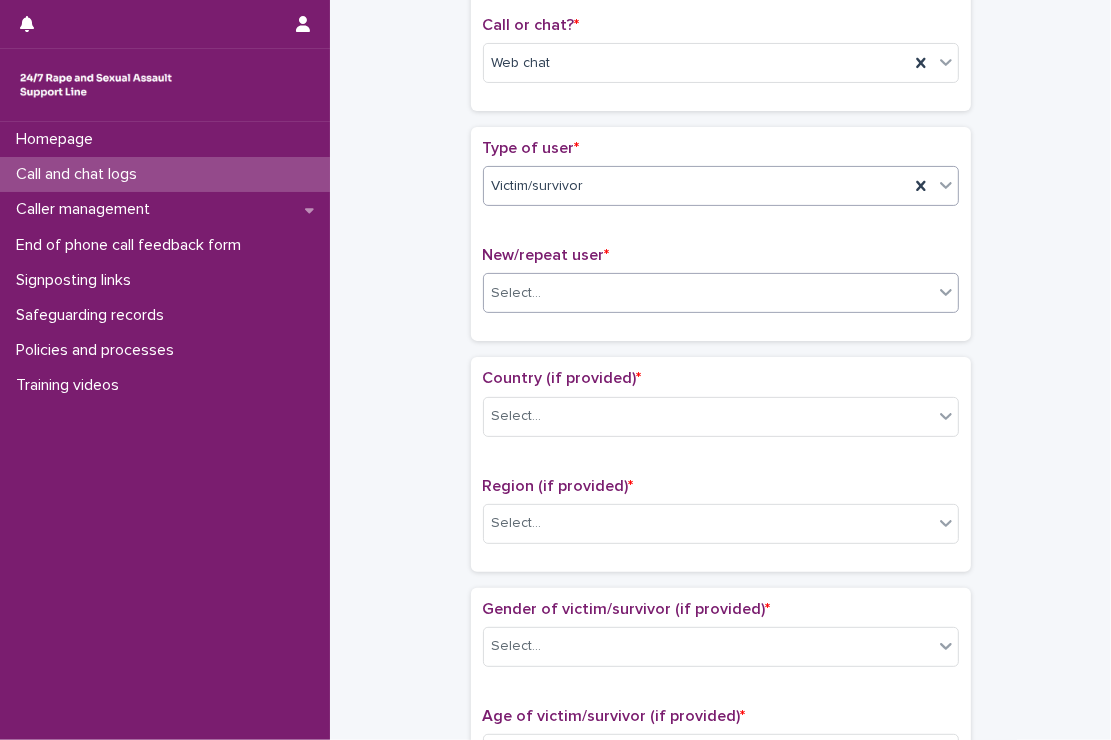 click on "Select..." at bounding box center (708, 293) 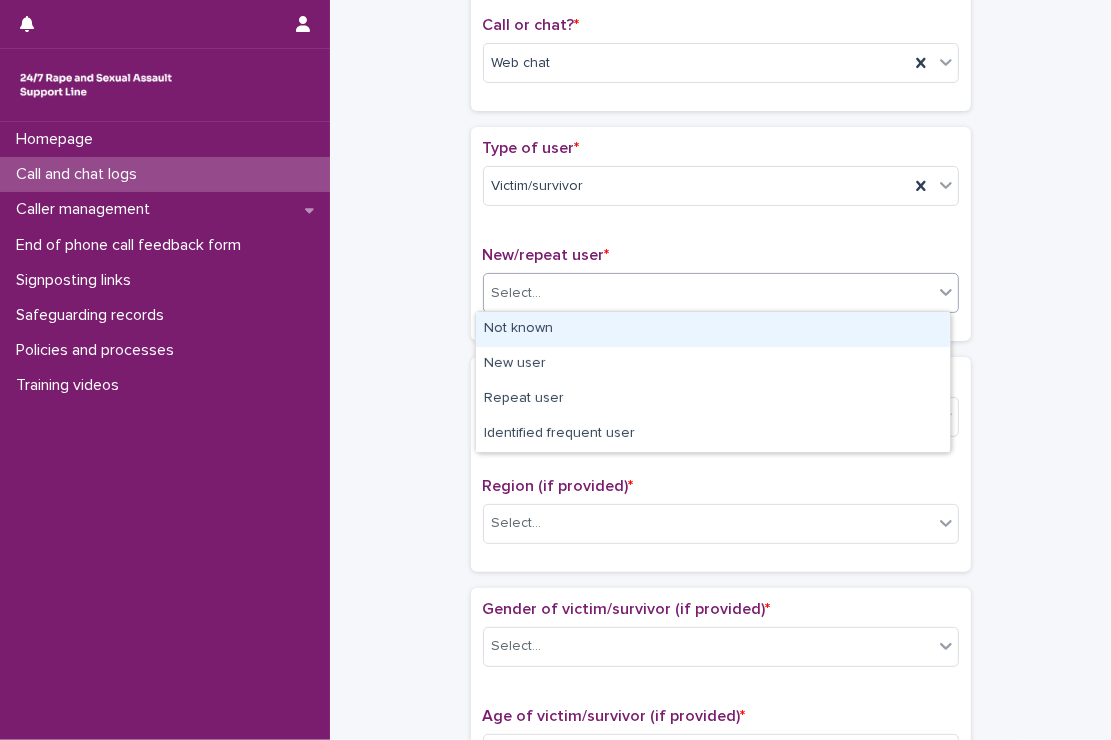 click on "Not known" at bounding box center [713, 329] 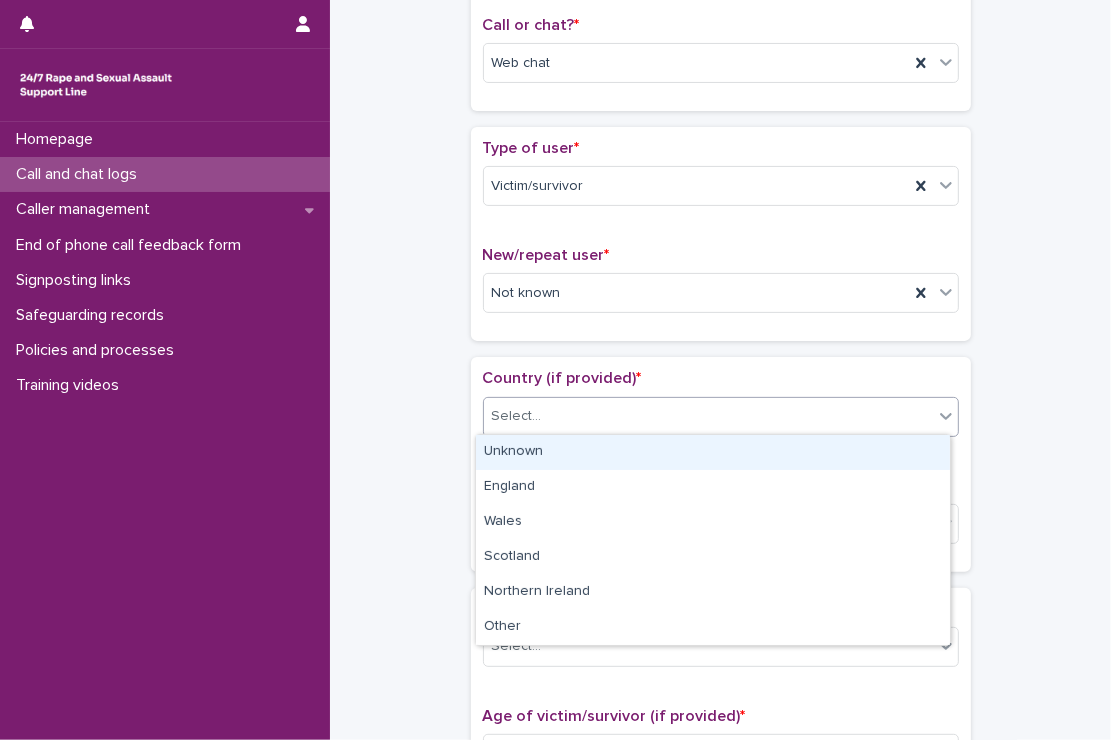 click on "Select..." at bounding box center (708, 416) 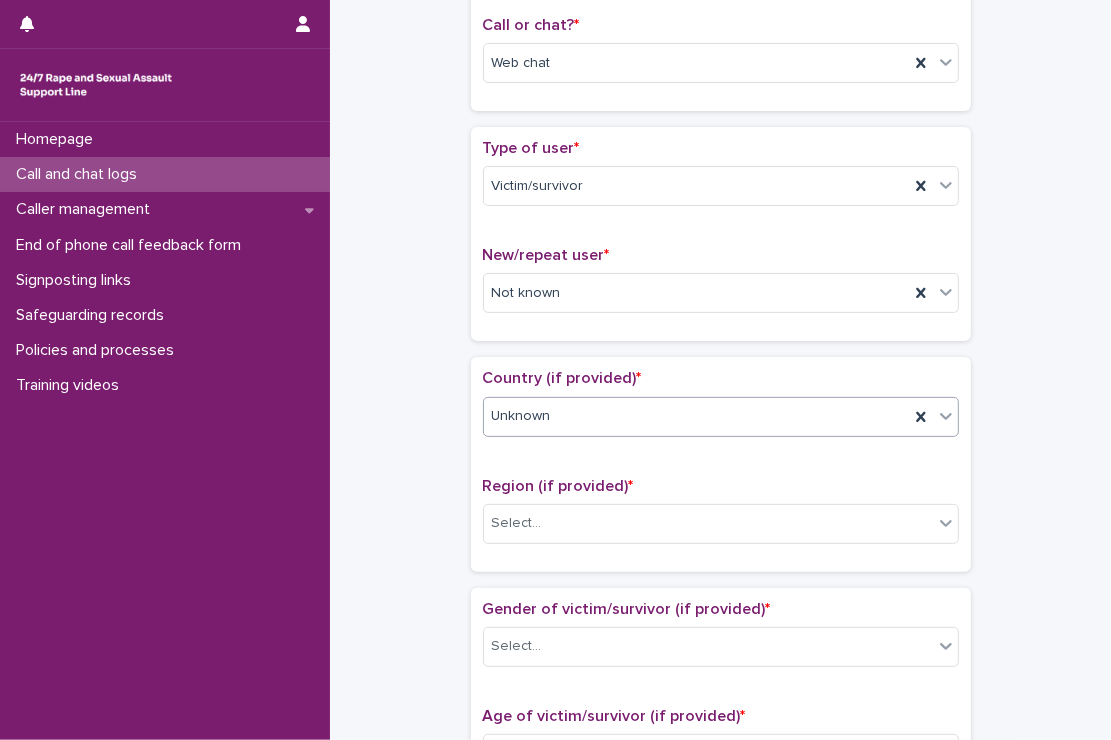 scroll, scrollTop: 591, scrollLeft: 0, axis: vertical 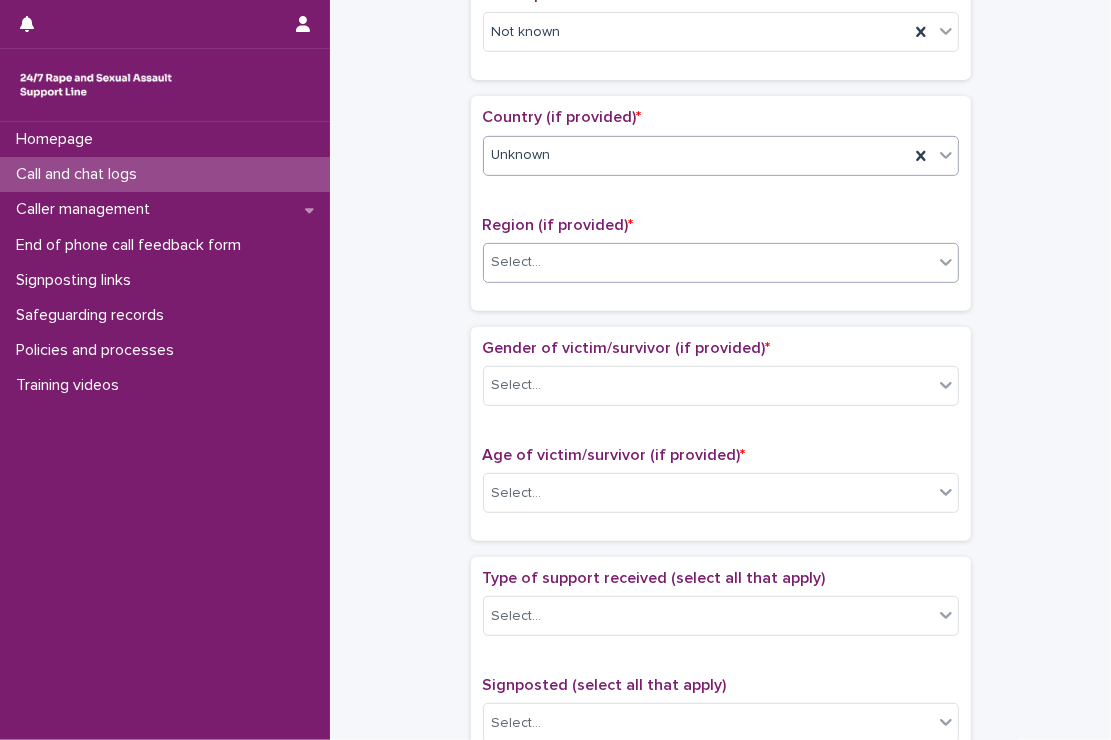 click on "Select..." at bounding box center [708, 262] 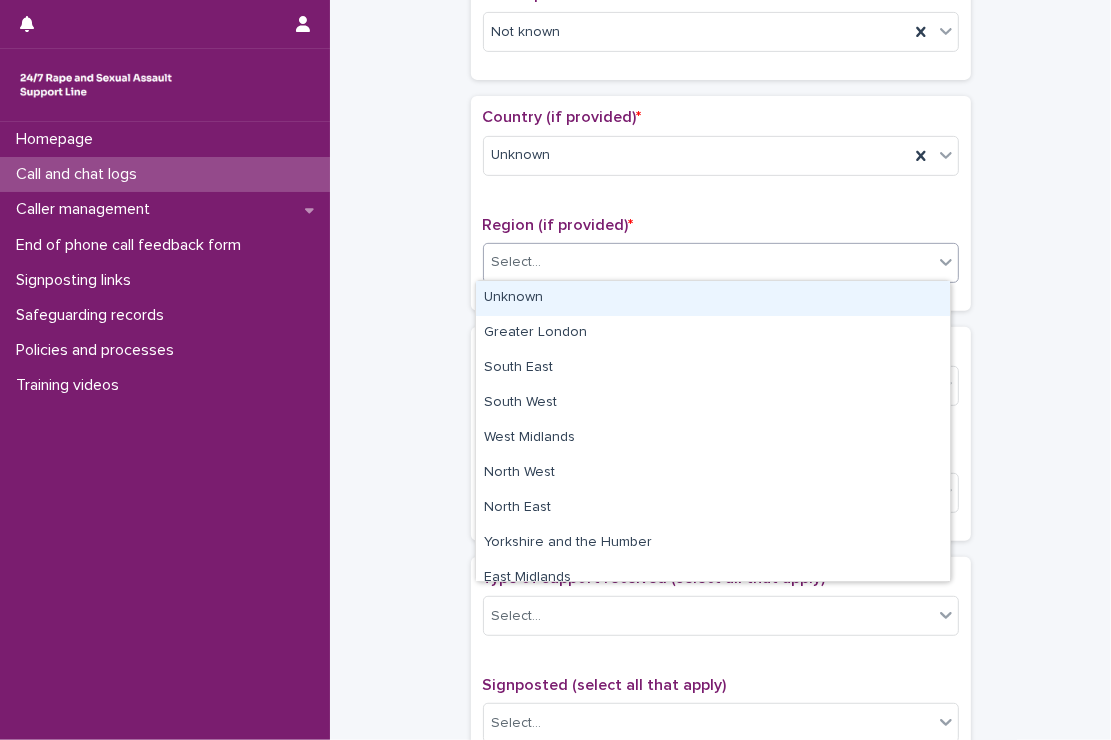 click on "Unknown" at bounding box center (713, 298) 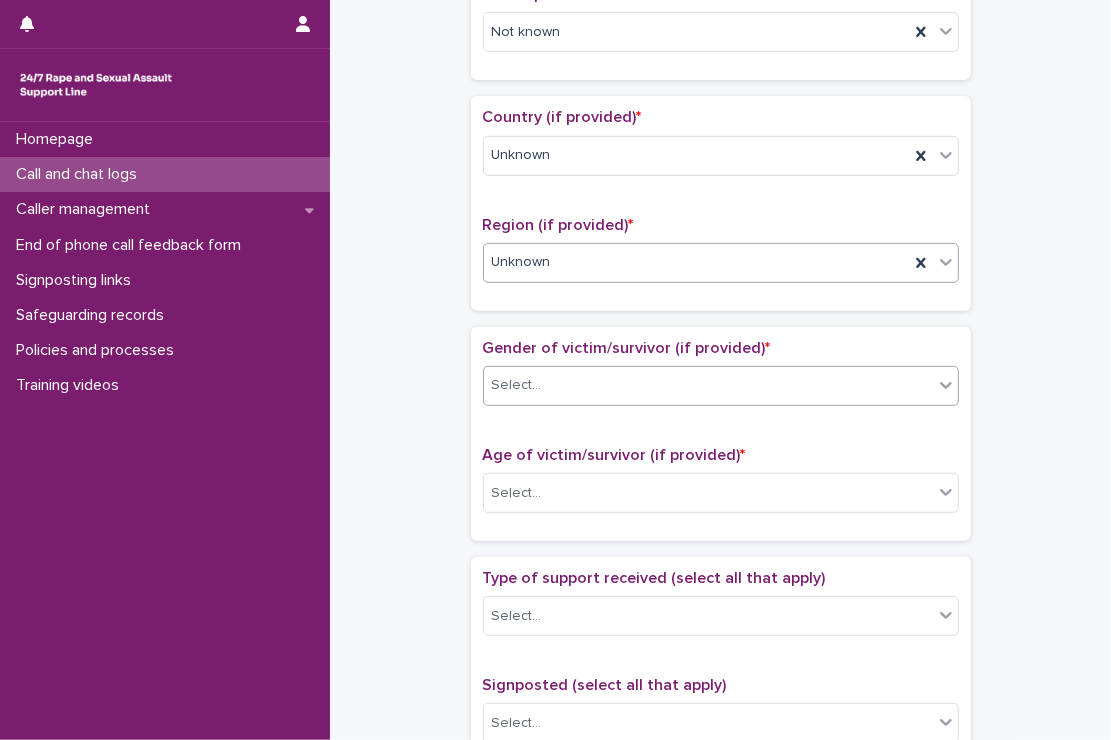 click on "Select..." at bounding box center [708, 385] 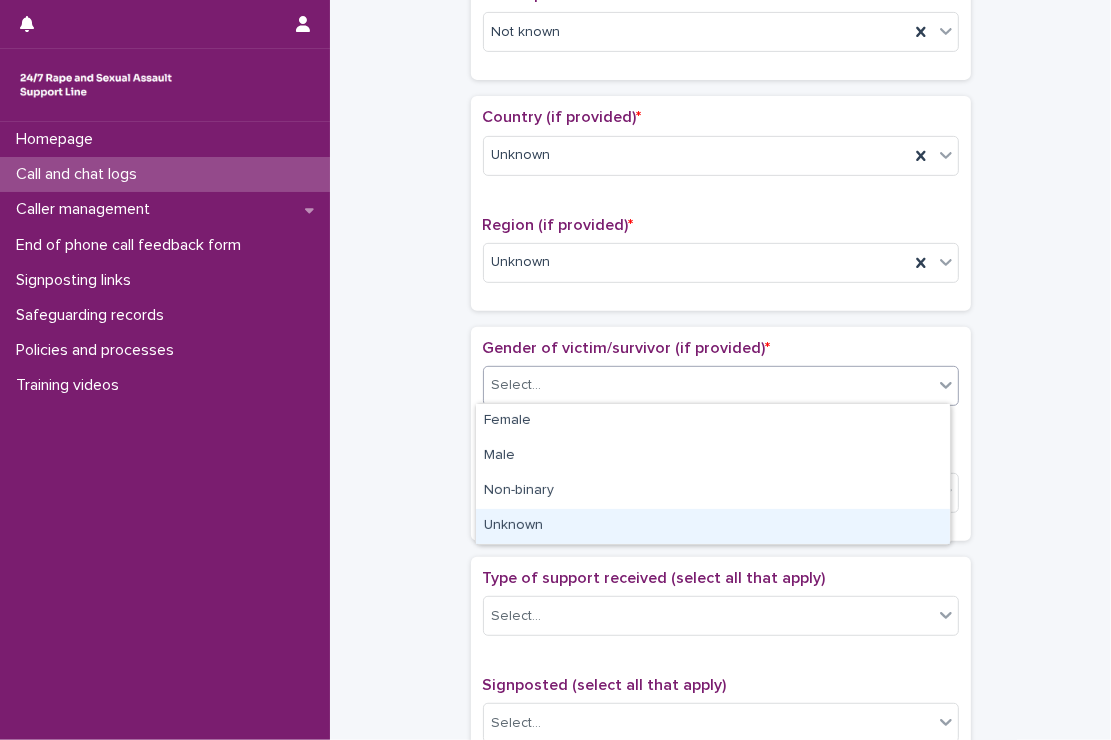 click on "Unknown" at bounding box center [713, 526] 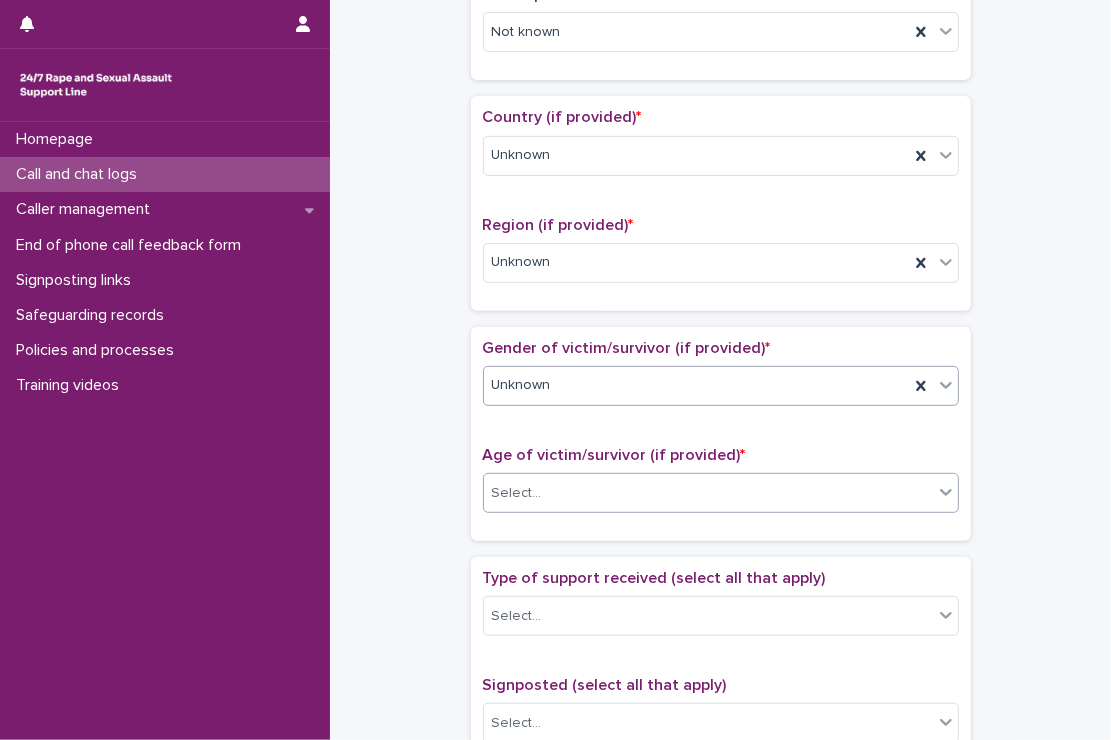 click on "Select..." at bounding box center (708, 493) 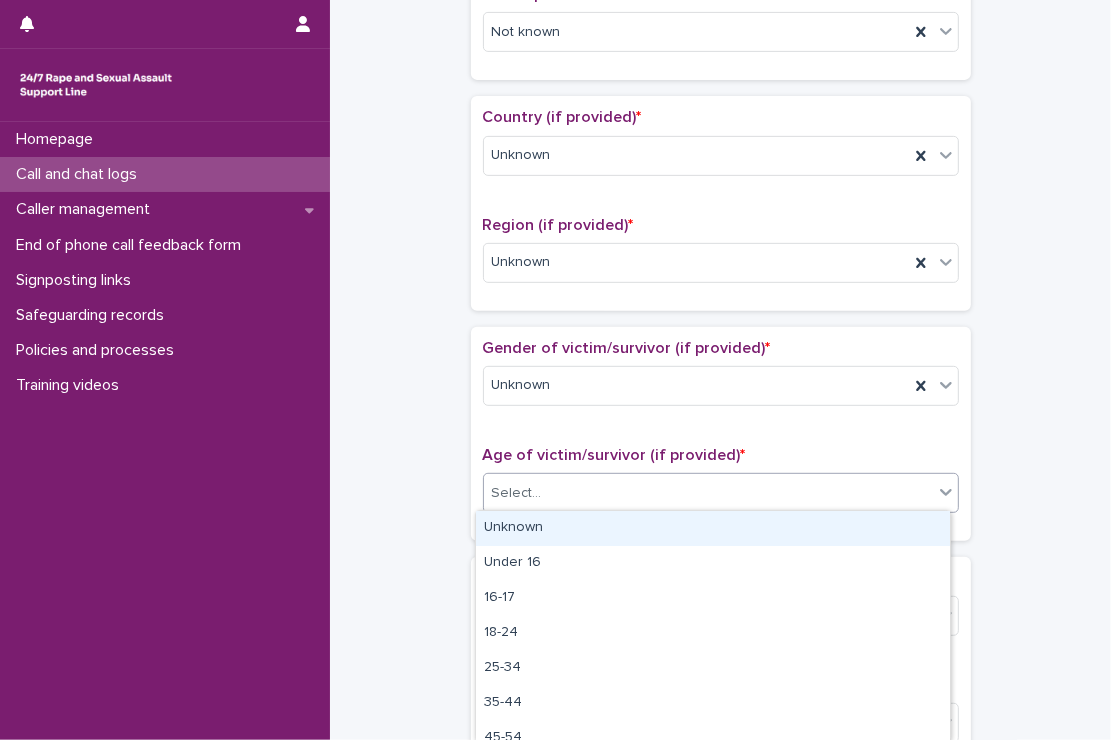 click on "Unknown" at bounding box center (713, 528) 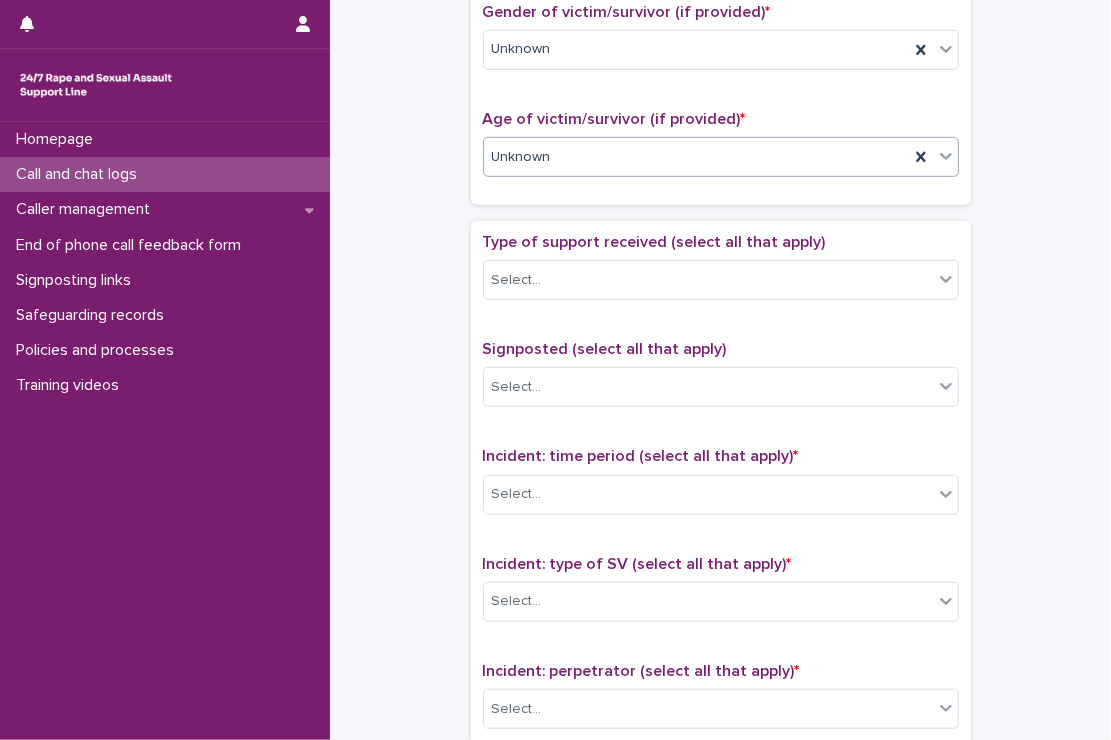 scroll, scrollTop: 927, scrollLeft: 0, axis: vertical 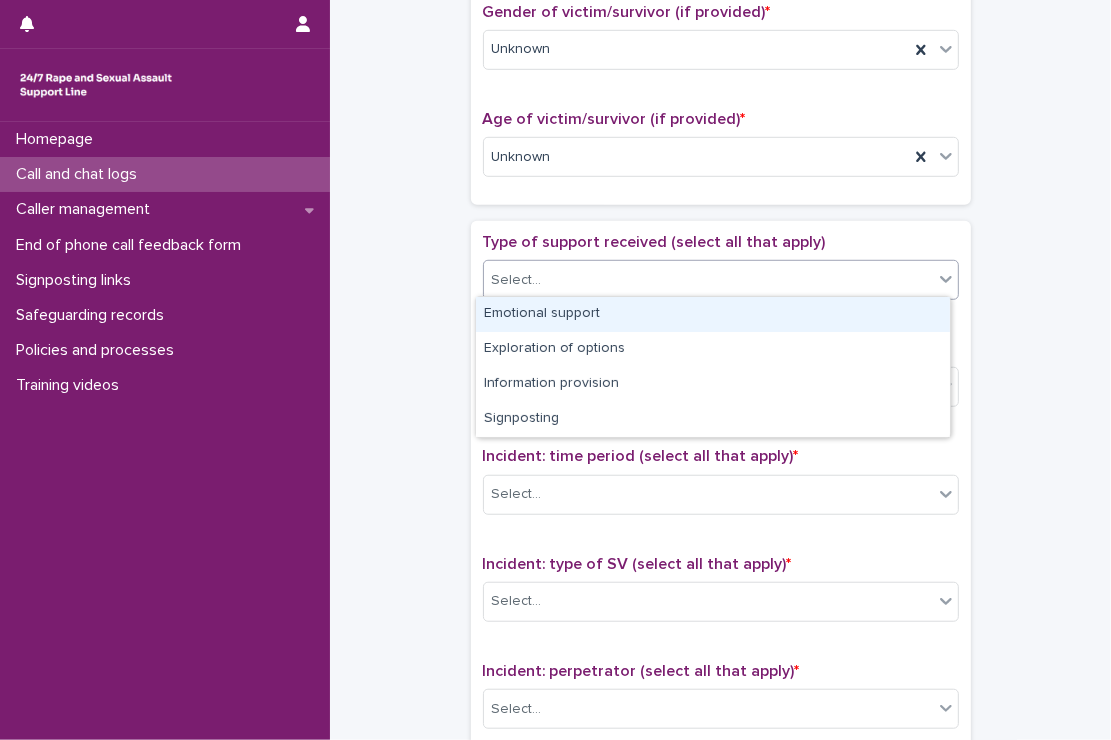 click on "Select..." at bounding box center [708, 280] 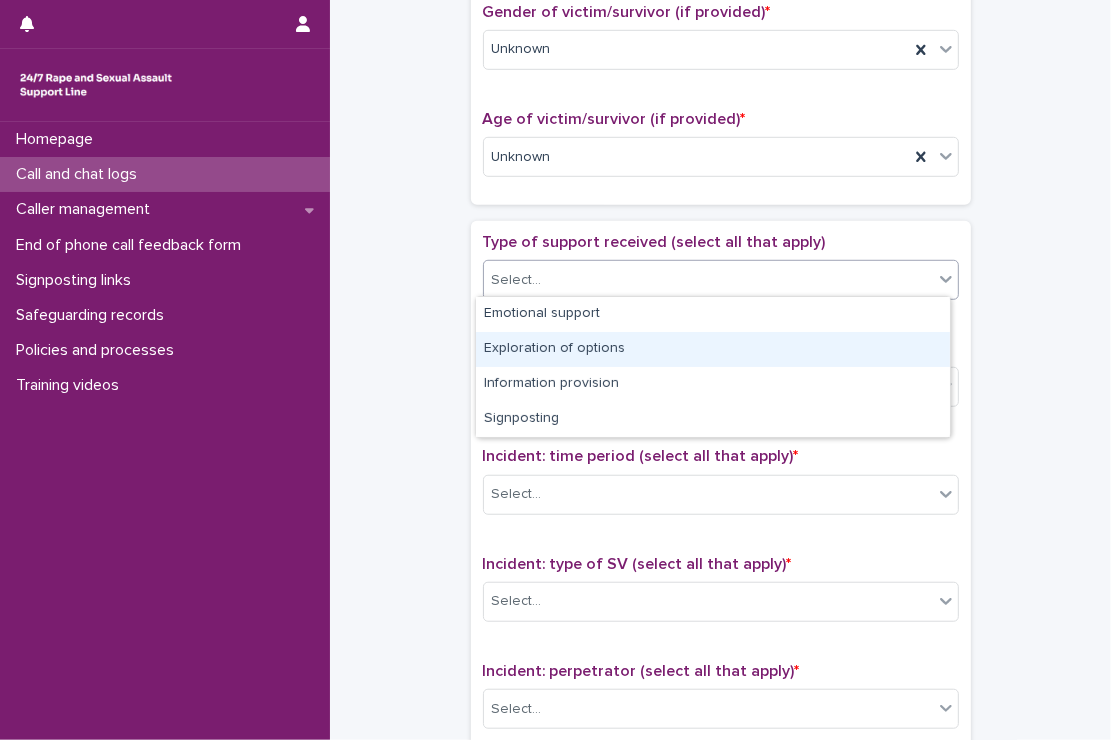click on "**********" at bounding box center (720, 107) 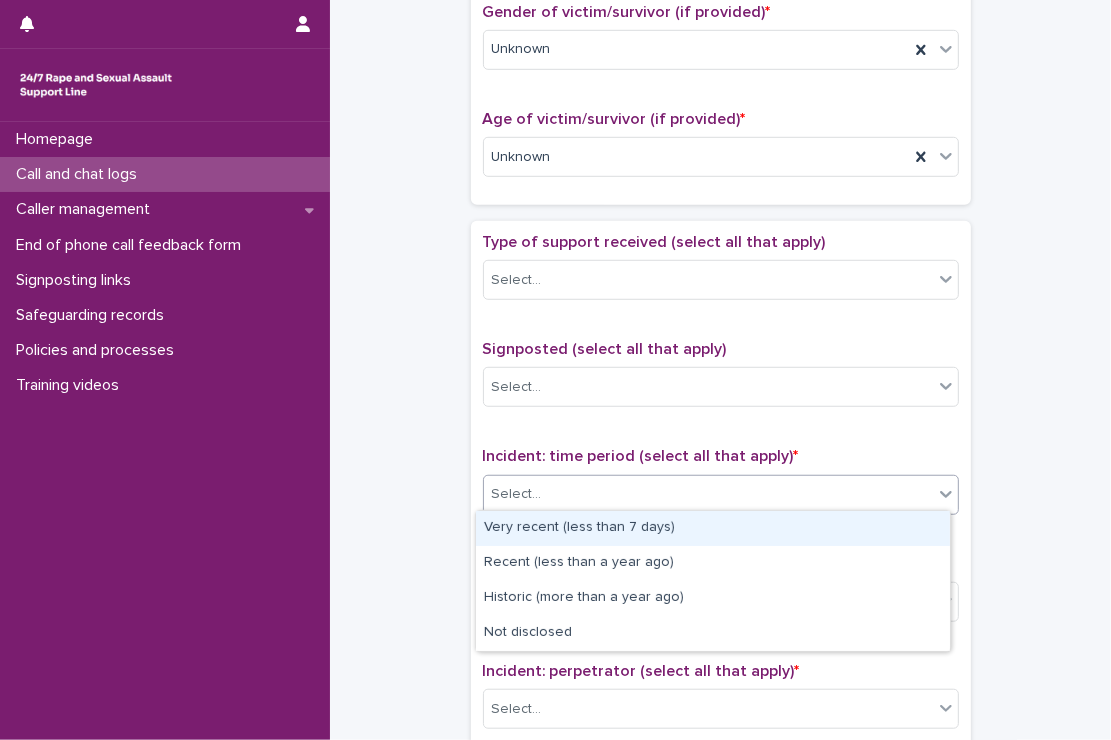 click on "Select..." at bounding box center (708, 494) 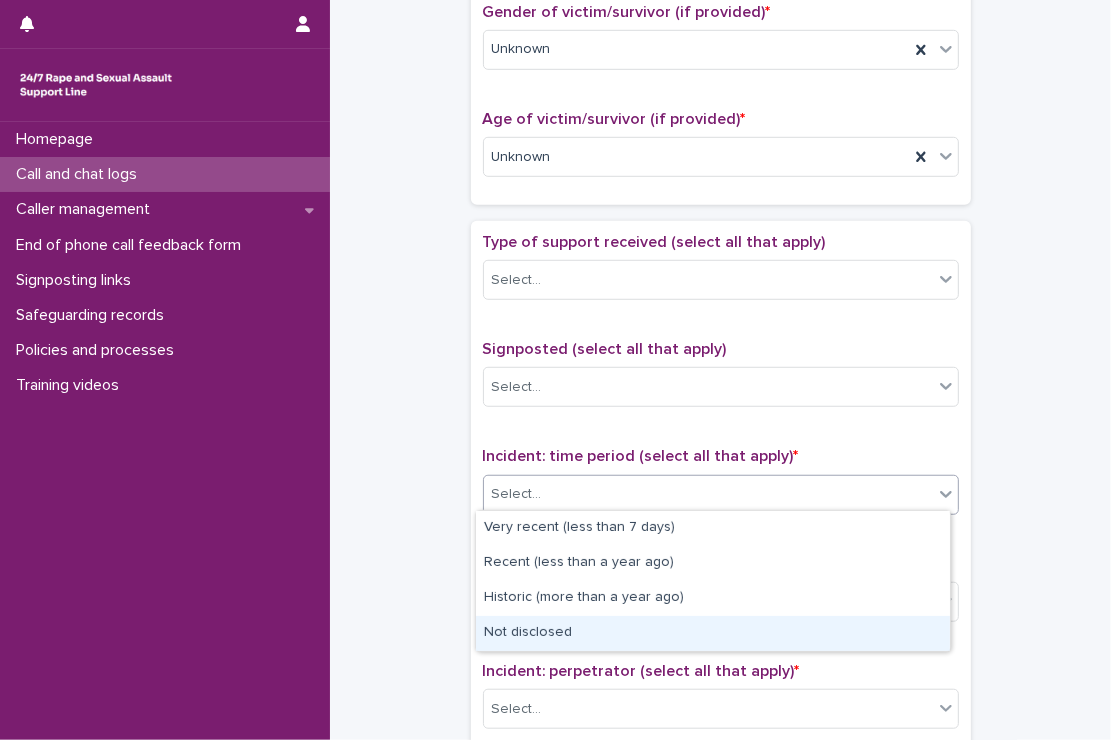 click on "Not disclosed" at bounding box center [713, 633] 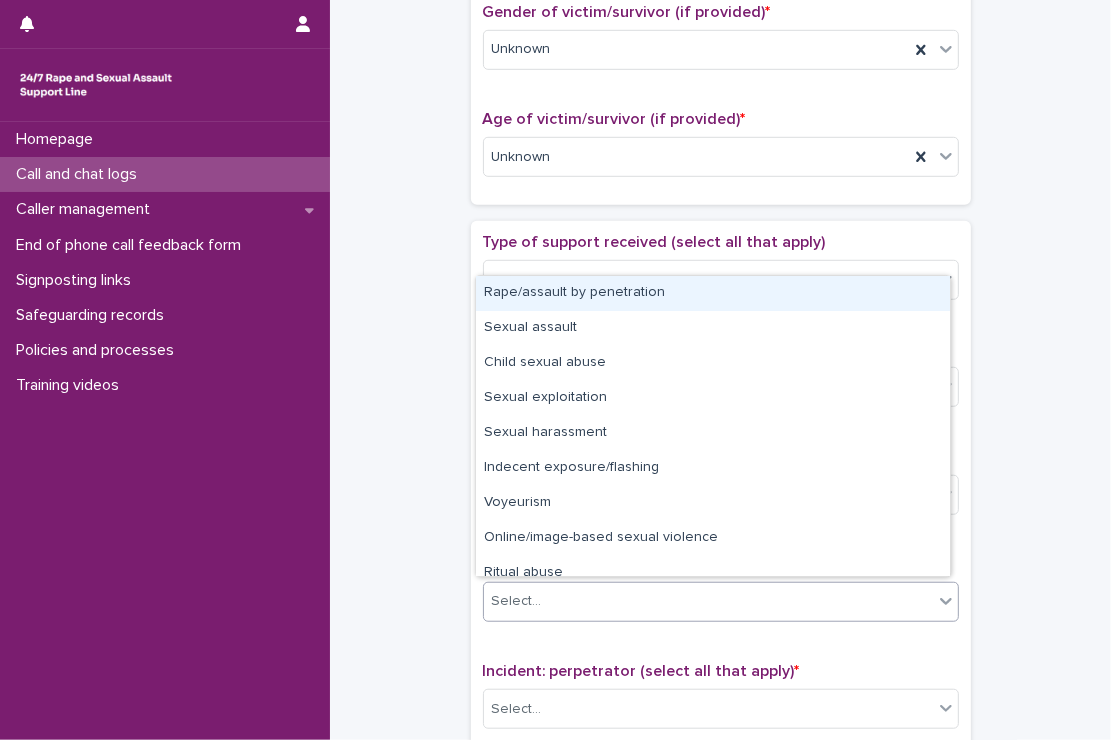 click on "Select..." at bounding box center (708, 601) 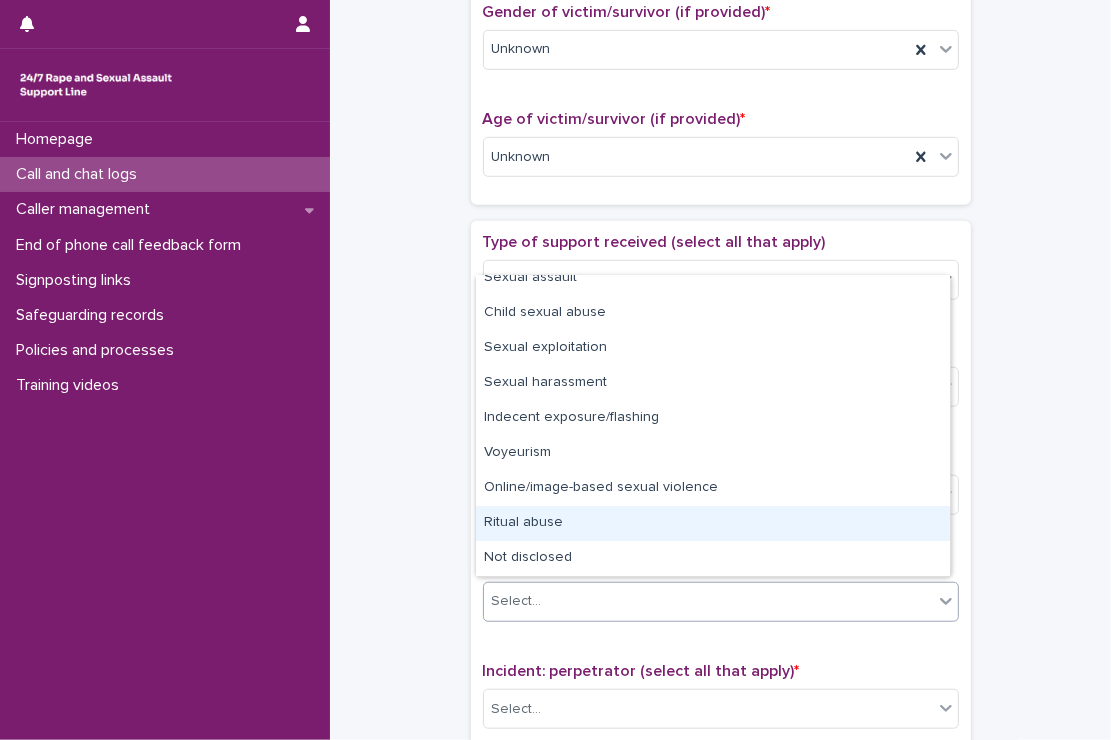 scroll, scrollTop: 49, scrollLeft: 0, axis: vertical 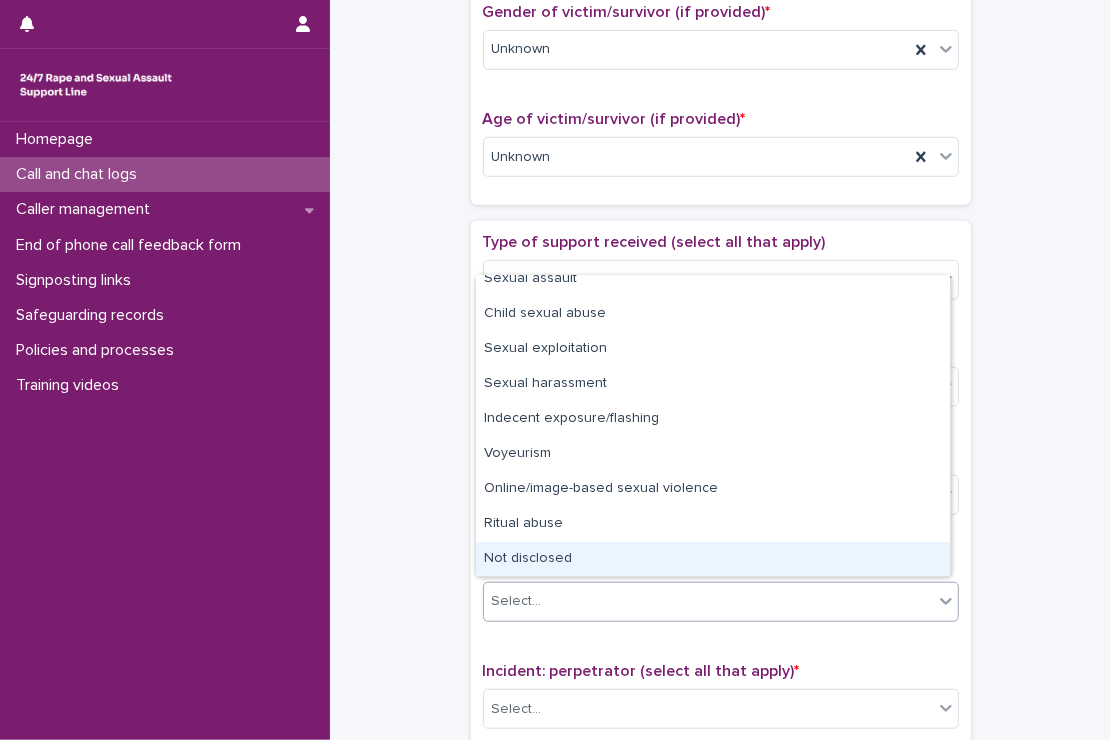 click on "Not disclosed" at bounding box center (713, 559) 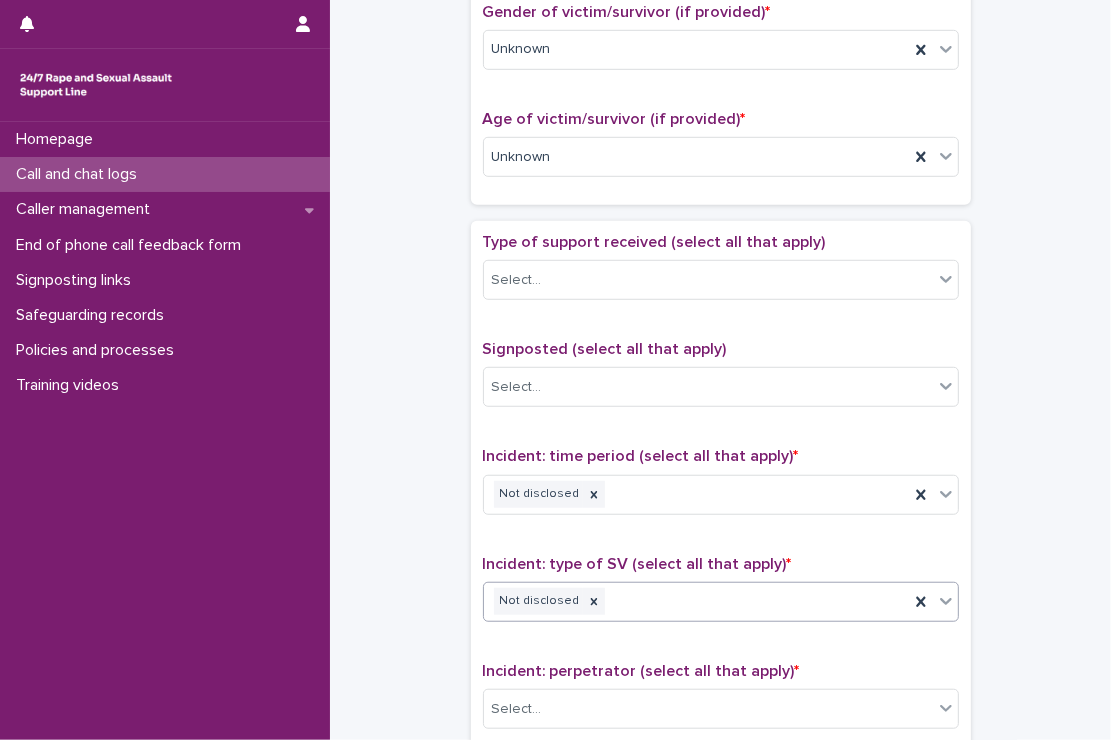 scroll, scrollTop: 1312, scrollLeft: 0, axis: vertical 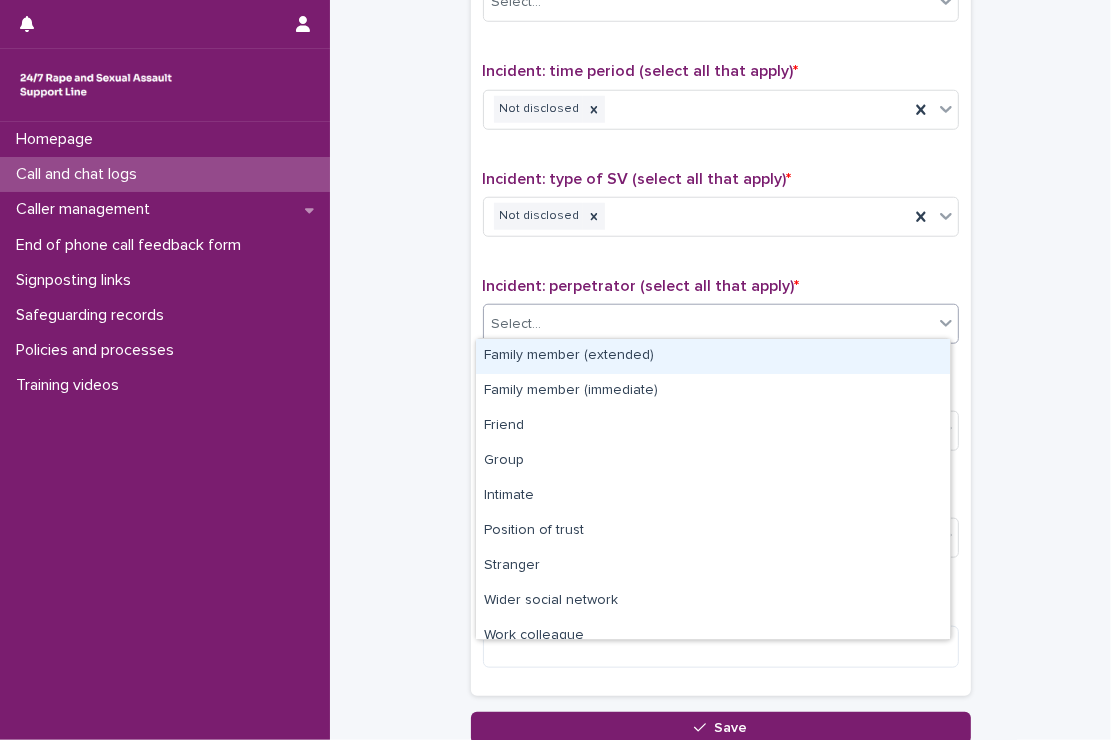 click on "Select..." at bounding box center [708, 324] 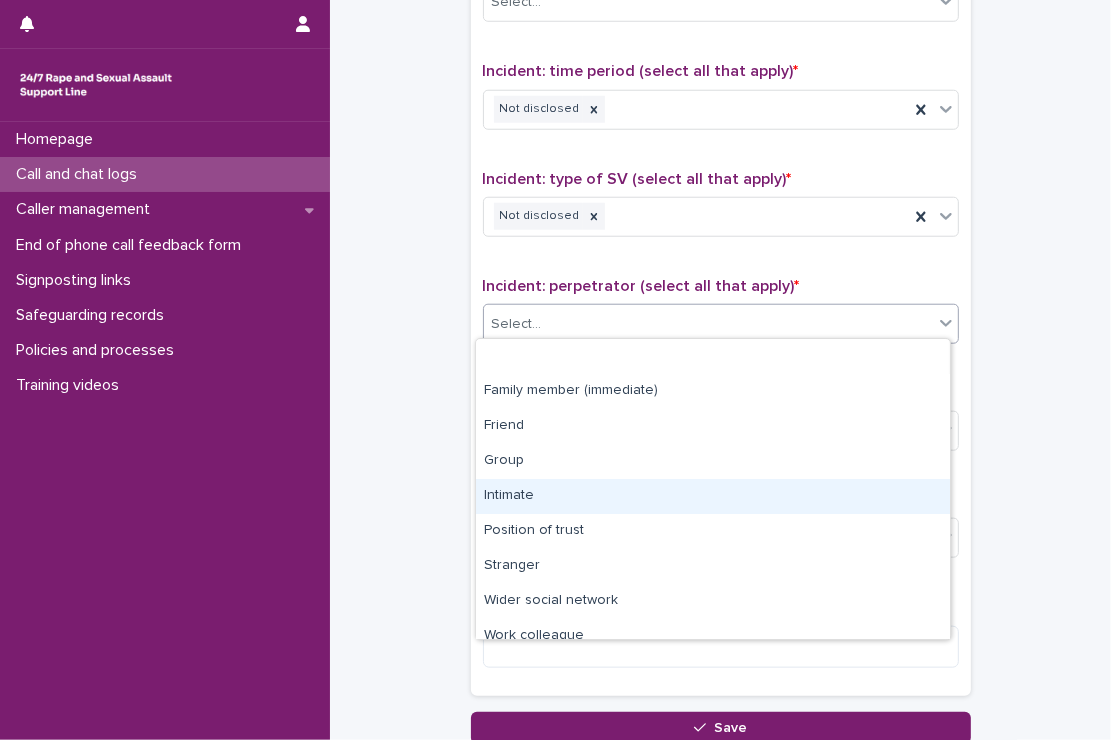scroll, scrollTop: 84, scrollLeft: 0, axis: vertical 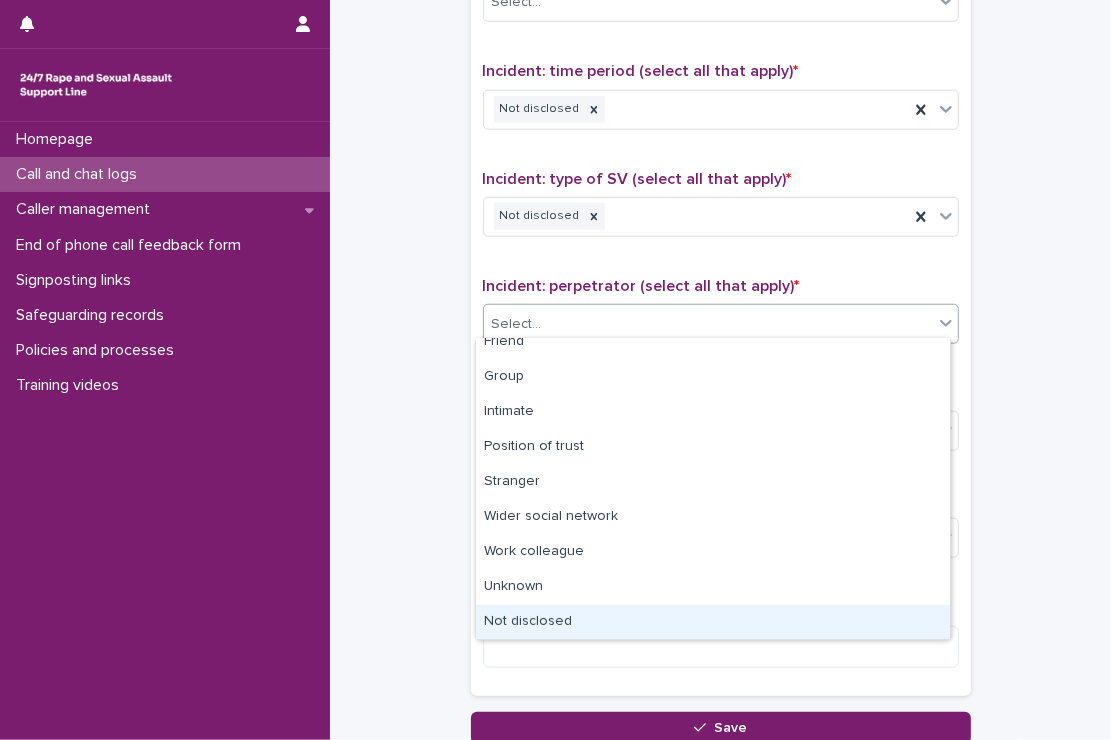 click on "Not disclosed" at bounding box center [713, 622] 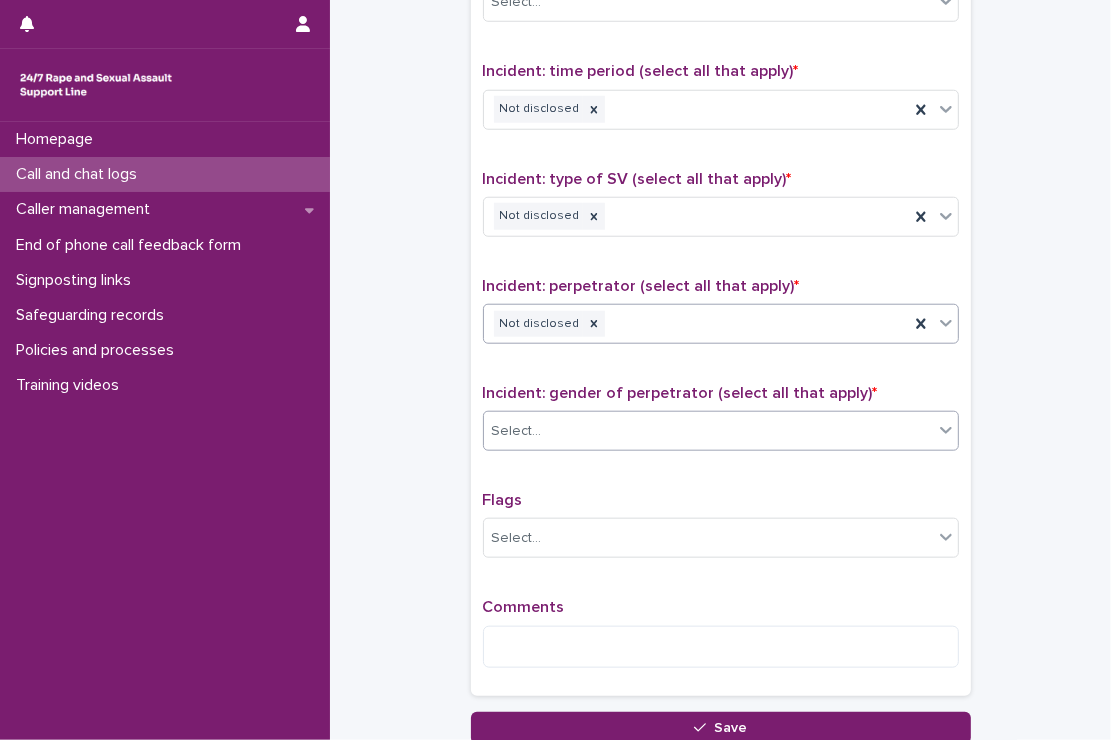 click on "Select..." at bounding box center [708, 431] 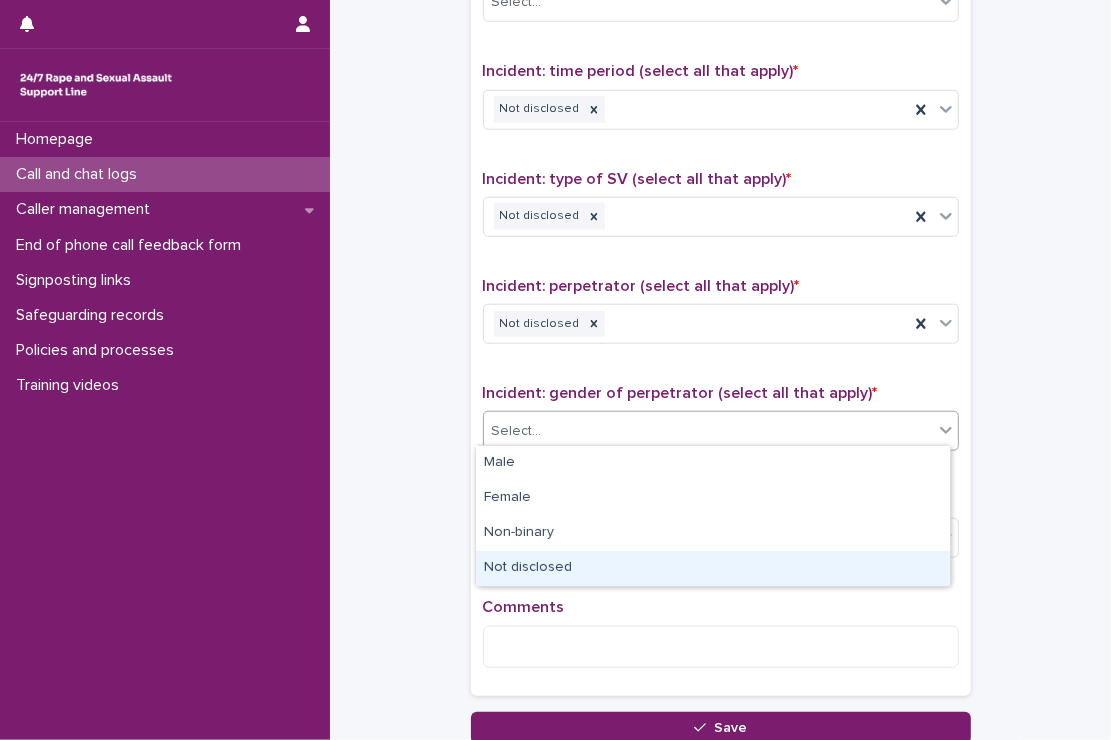 click on "Not disclosed" at bounding box center [713, 568] 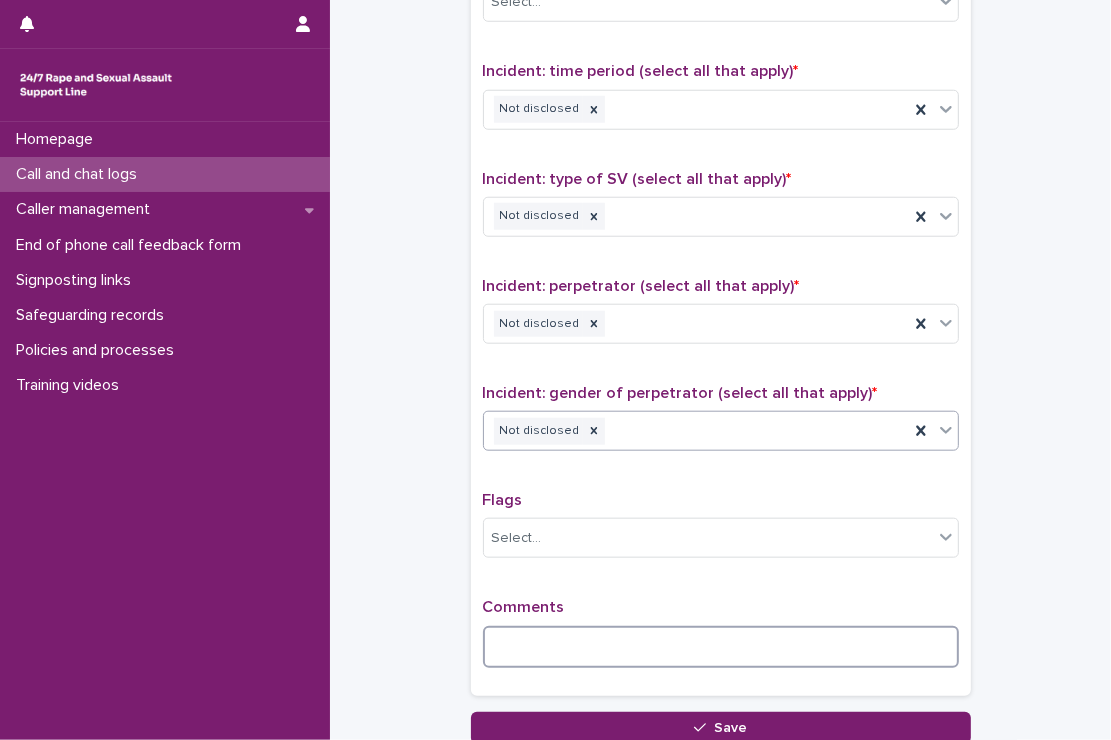 click at bounding box center [721, 647] 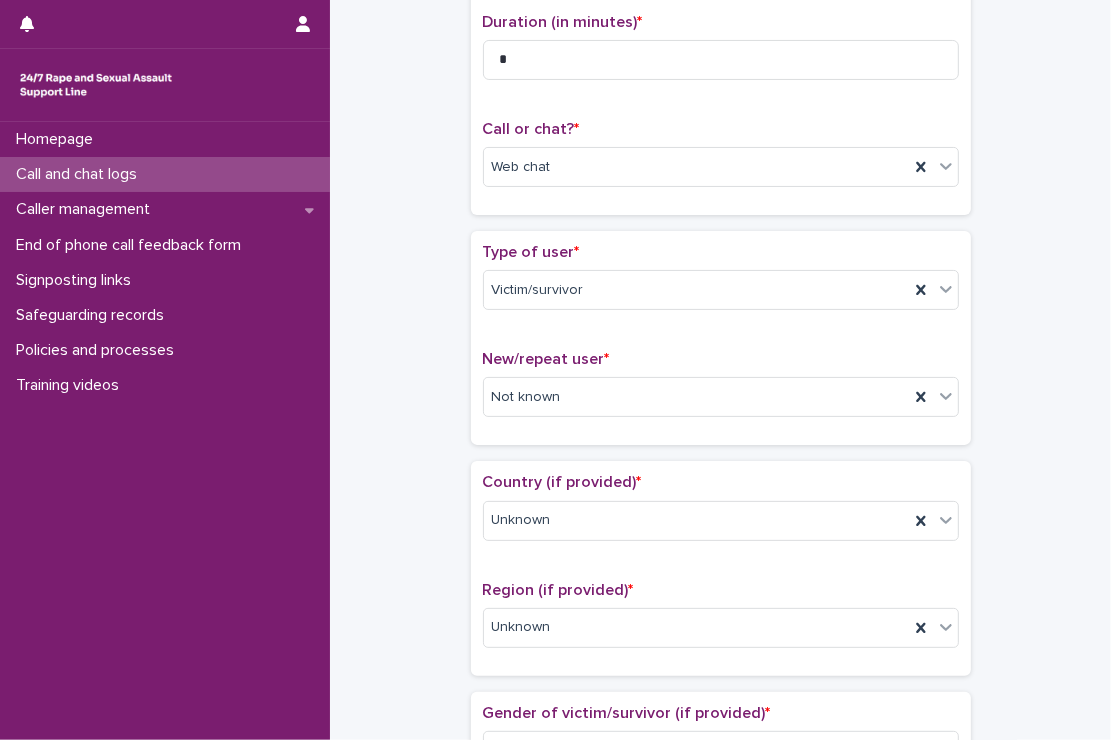 scroll, scrollTop: 0, scrollLeft: 0, axis: both 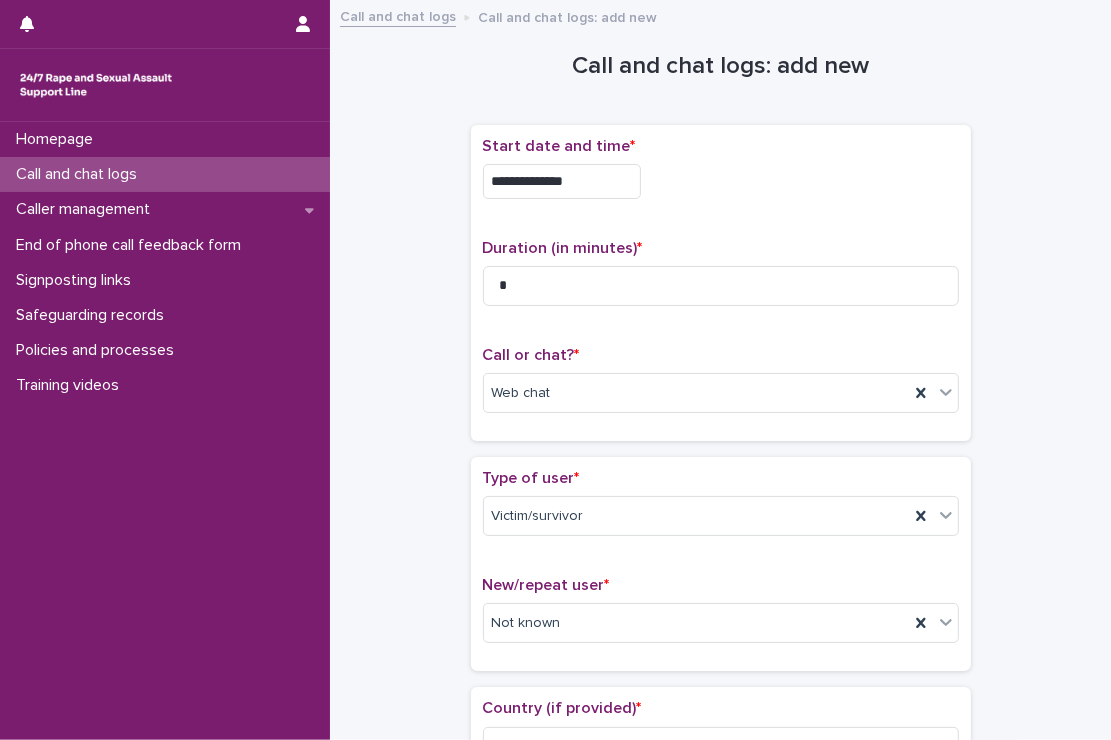 type on "**********" 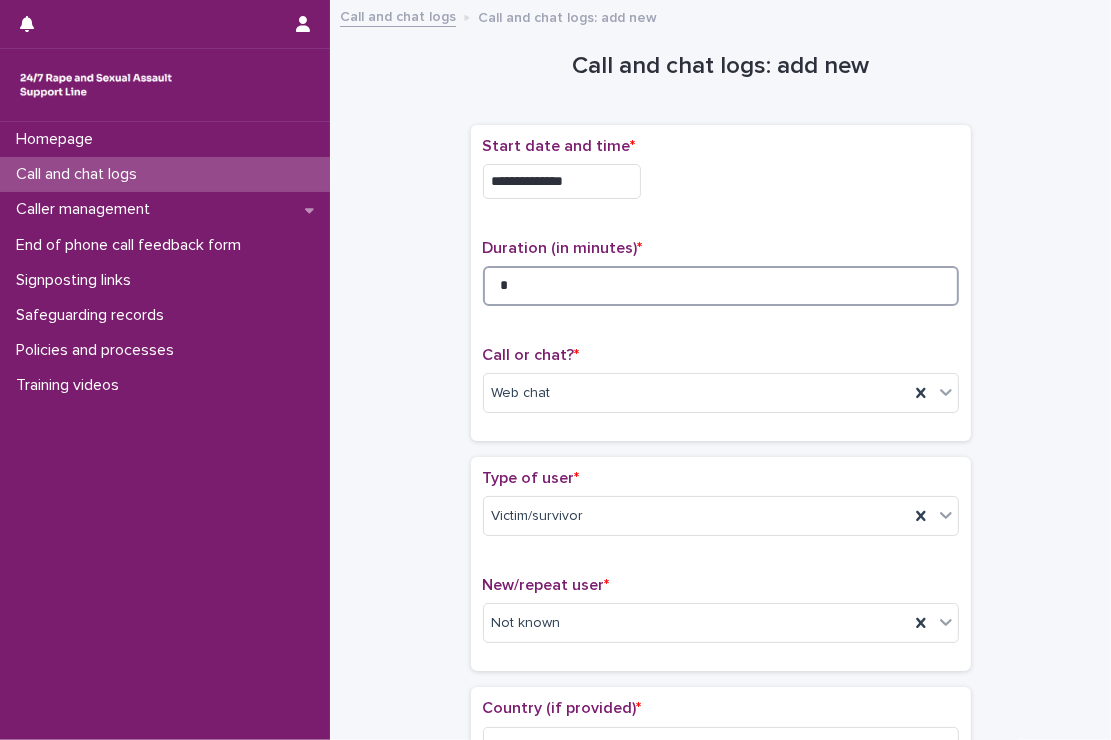 click on "*" at bounding box center (721, 286) 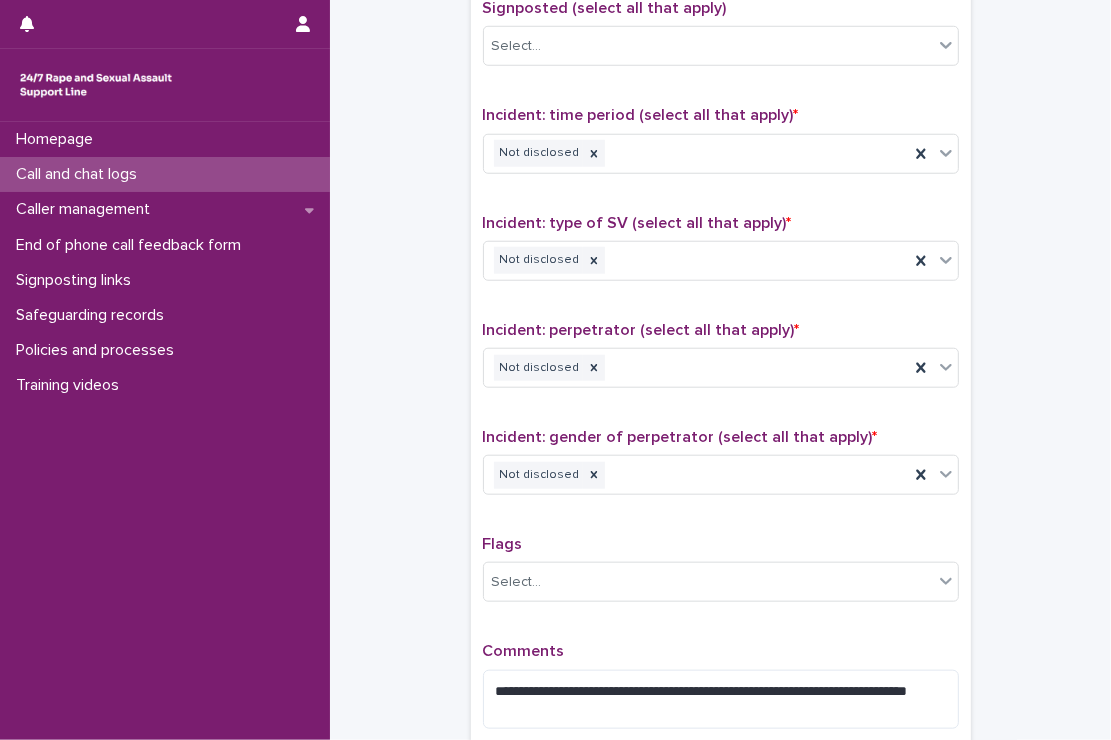 scroll, scrollTop: 1484, scrollLeft: 0, axis: vertical 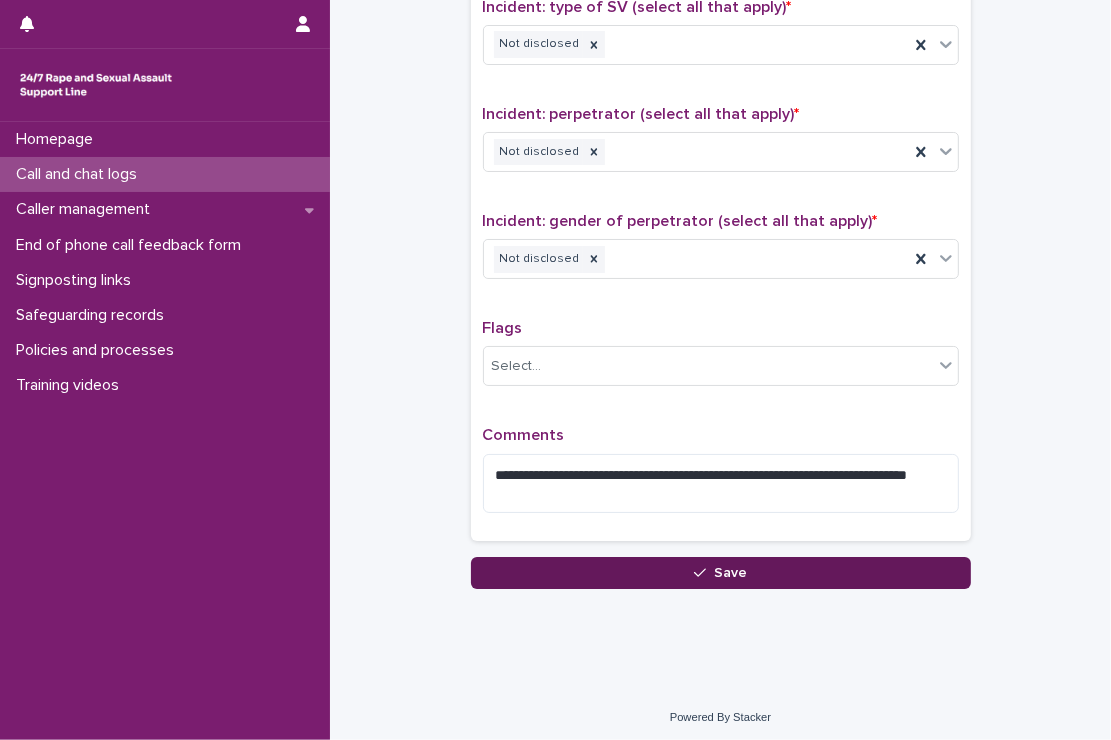 type on "*" 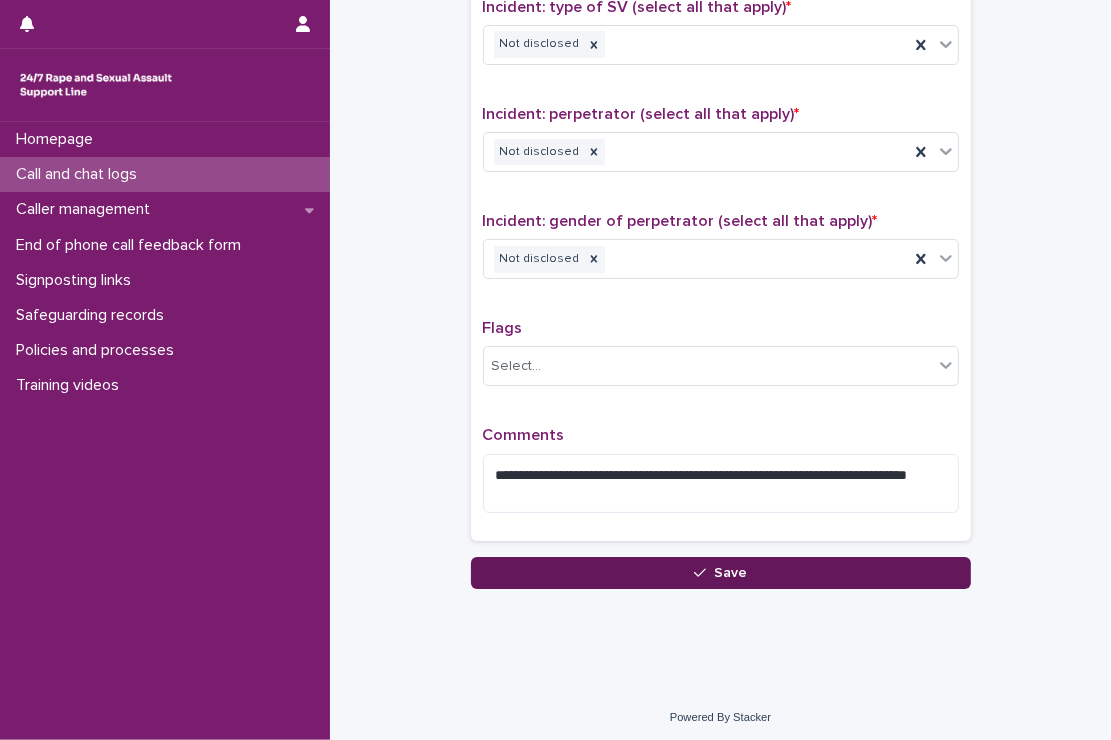 click on "Save" at bounding box center (721, 573) 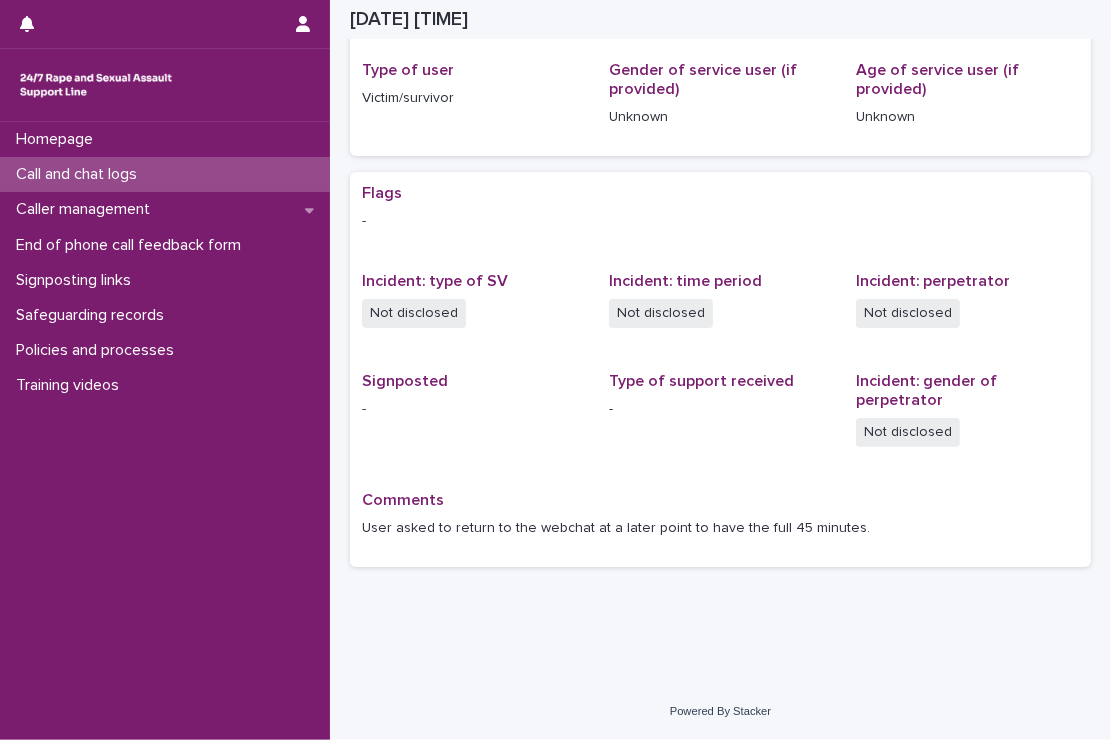 scroll, scrollTop: 263, scrollLeft: 0, axis: vertical 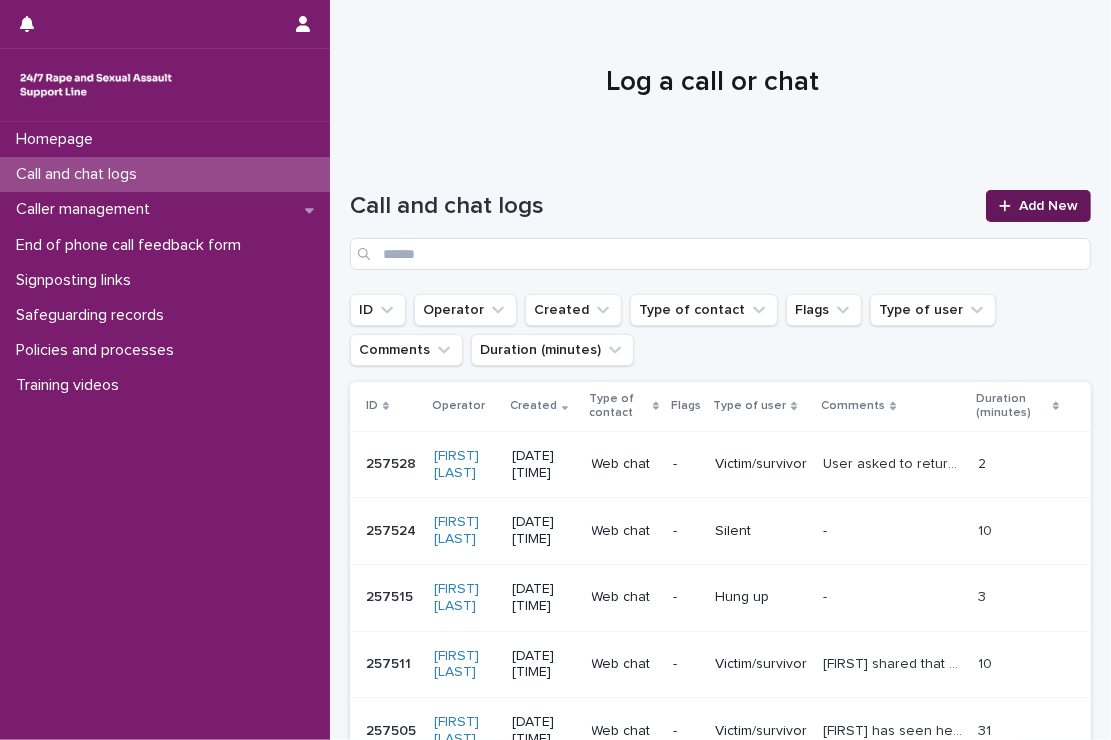 click on "Add New" at bounding box center (1048, 206) 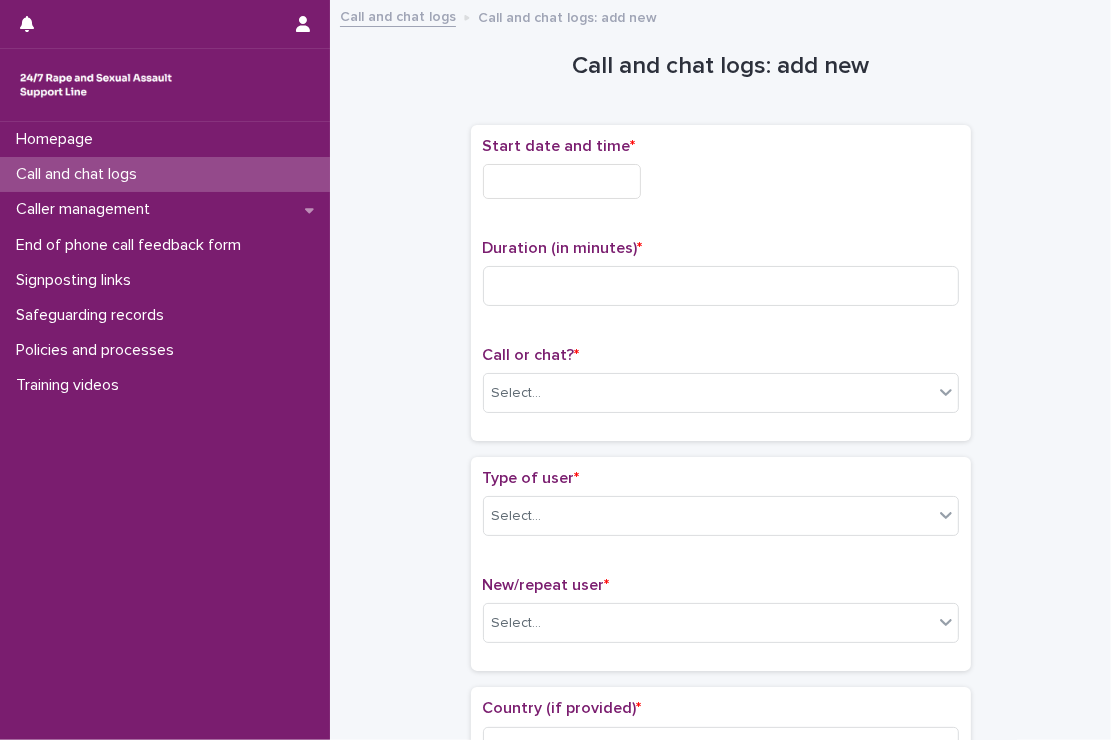 click at bounding box center (562, 181) 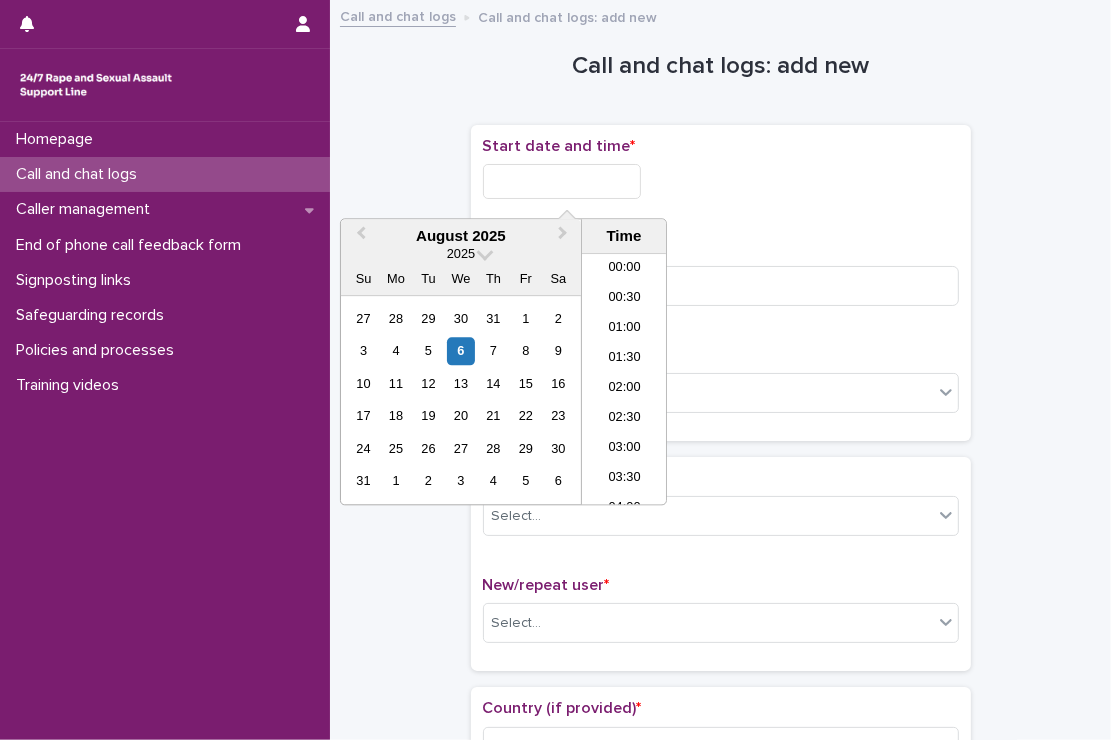 scroll, scrollTop: 1189, scrollLeft: 0, axis: vertical 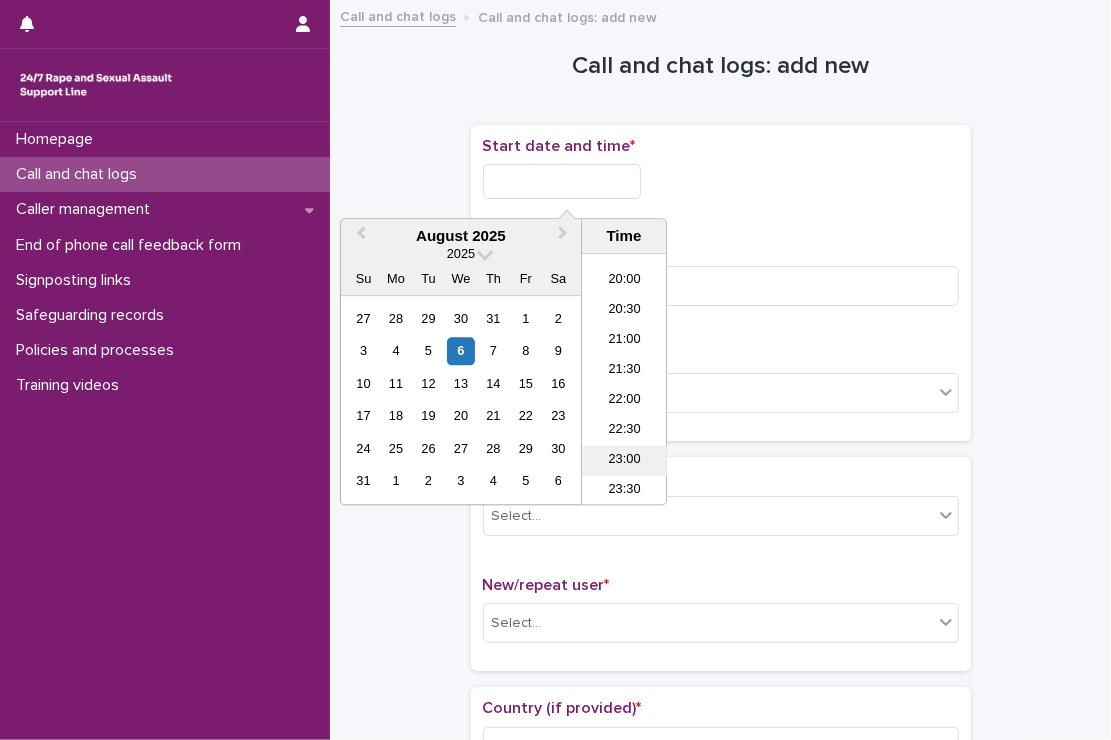 click on "23:00" at bounding box center [624, 461] 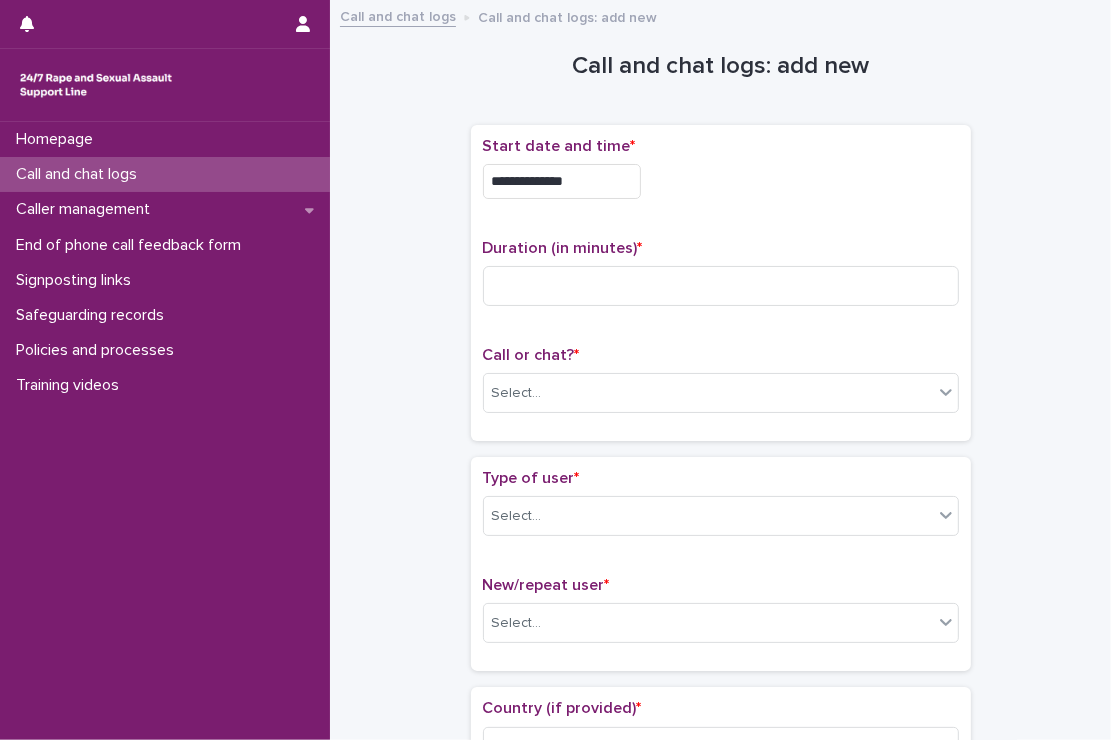 click on "**********" at bounding box center [562, 181] 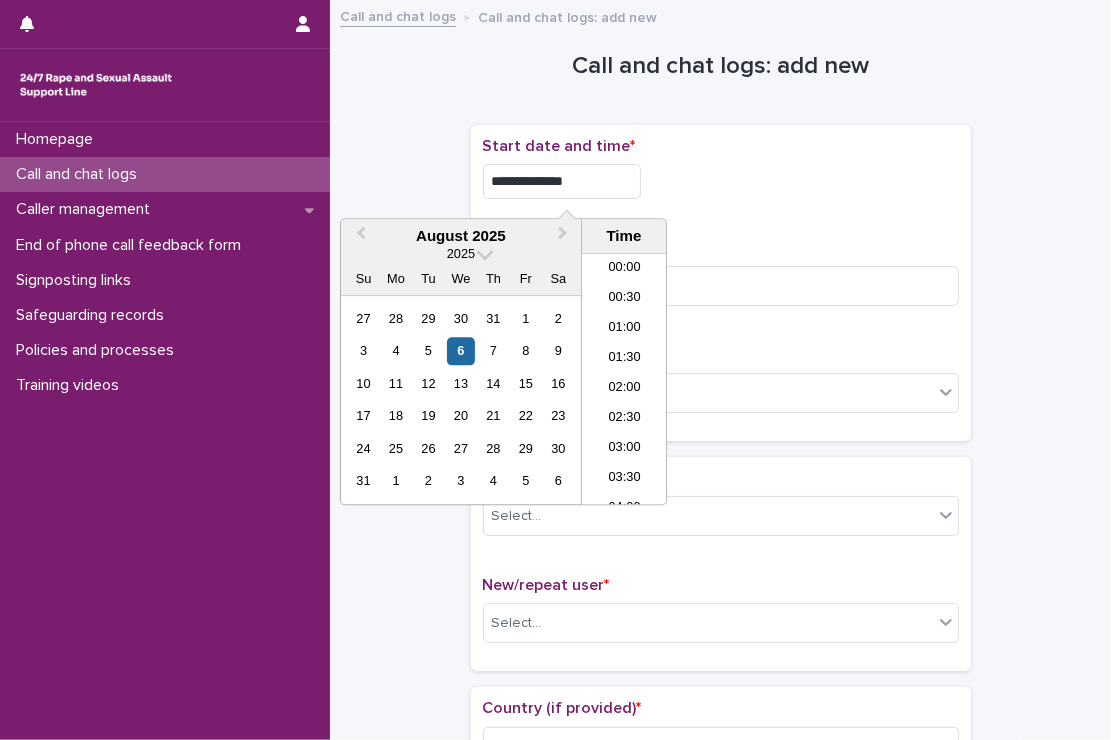 scroll, scrollTop: 1189, scrollLeft: 0, axis: vertical 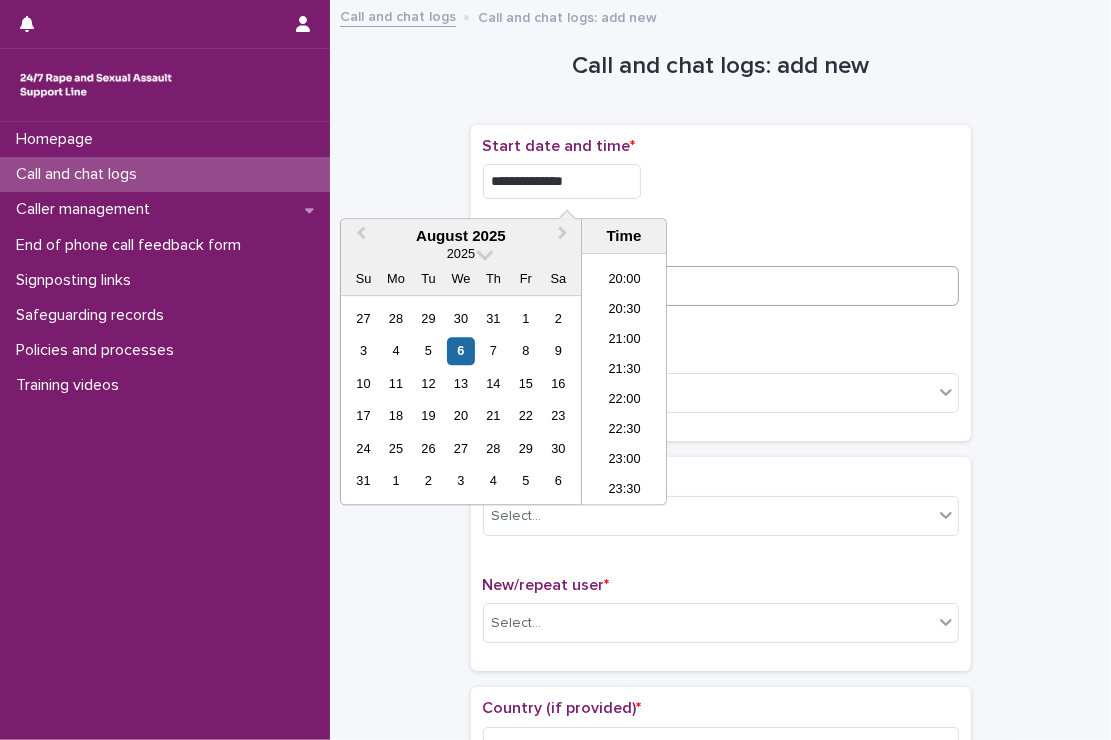 type on "**********" 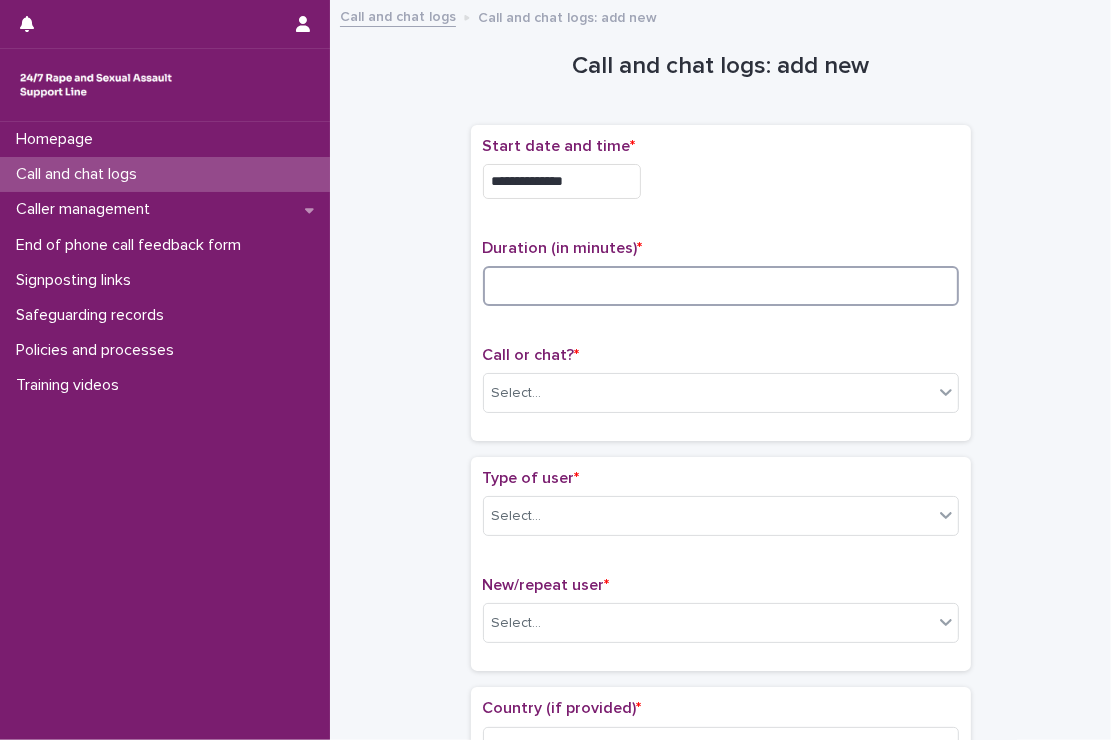 click at bounding box center [721, 286] 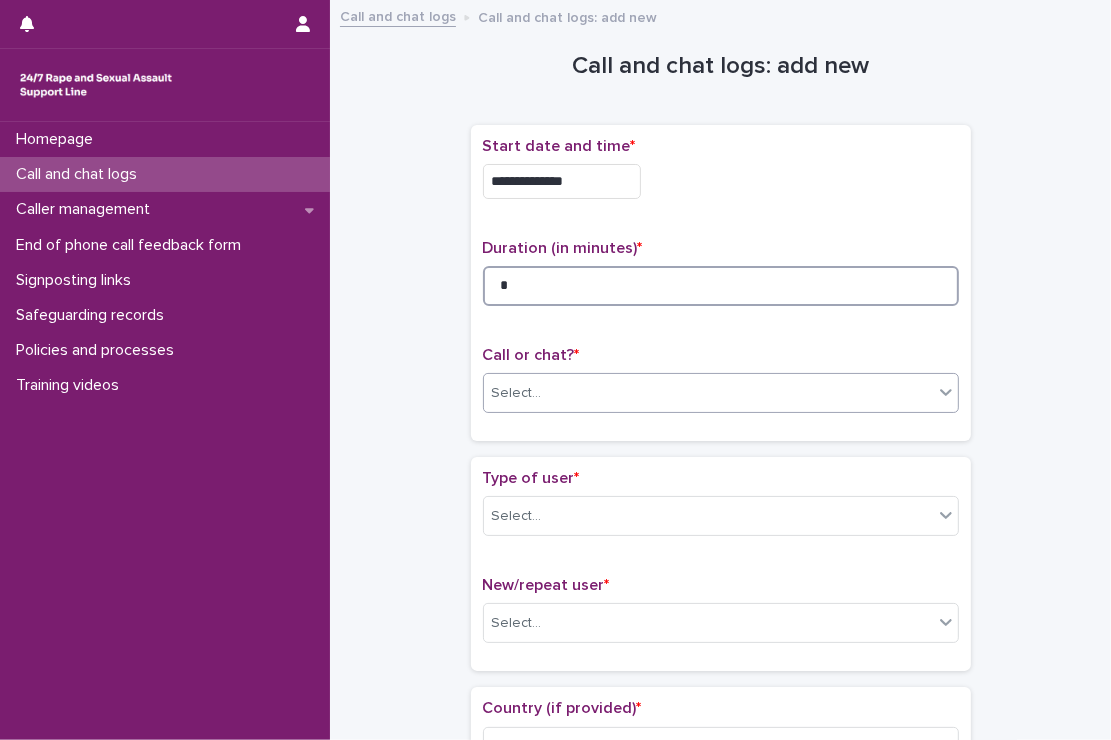 type on "*" 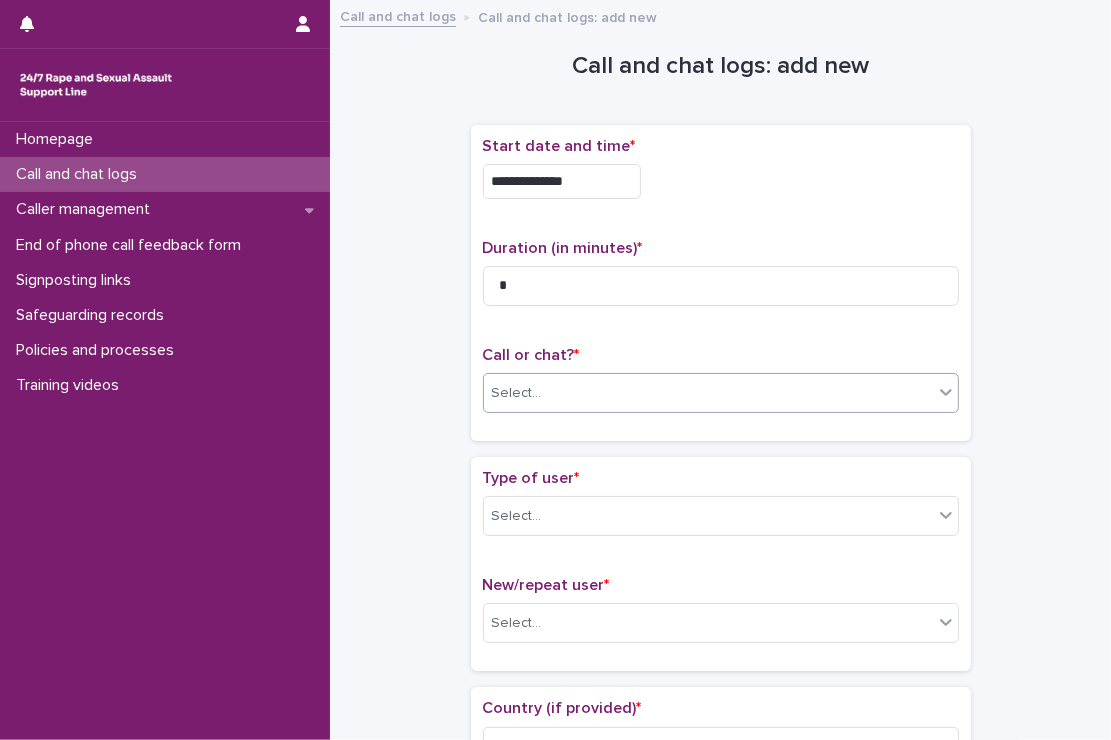 click on "Select..." at bounding box center [708, 393] 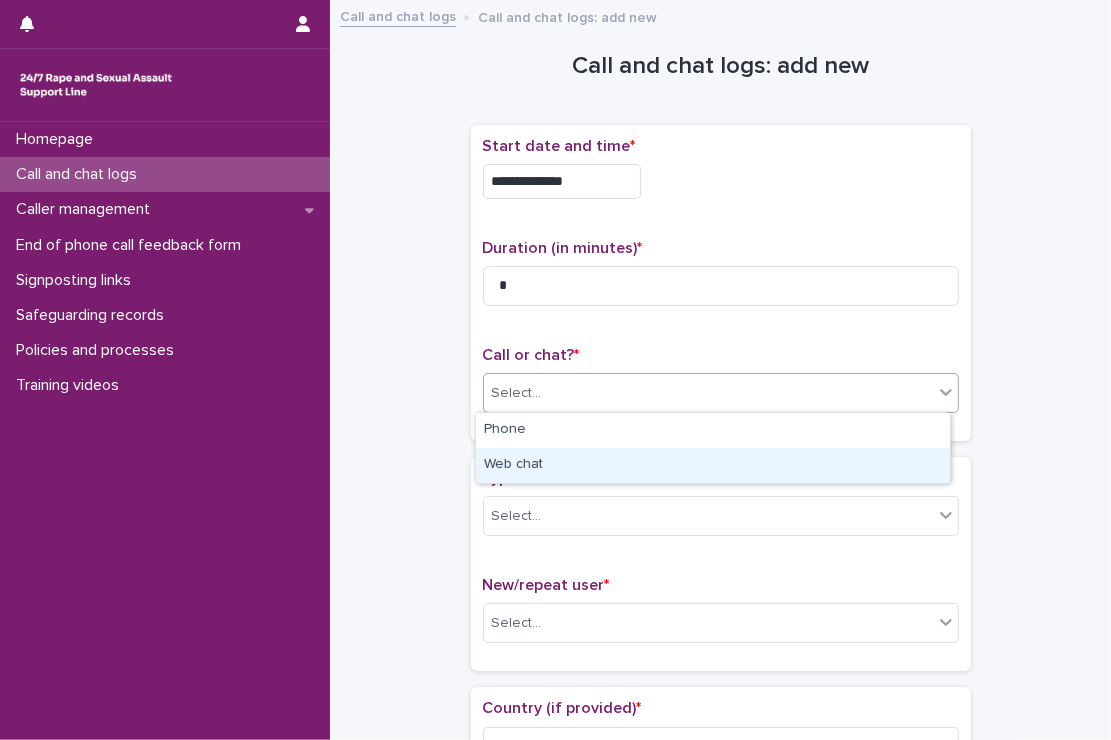 click on "Web chat" at bounding box center (713, 465) 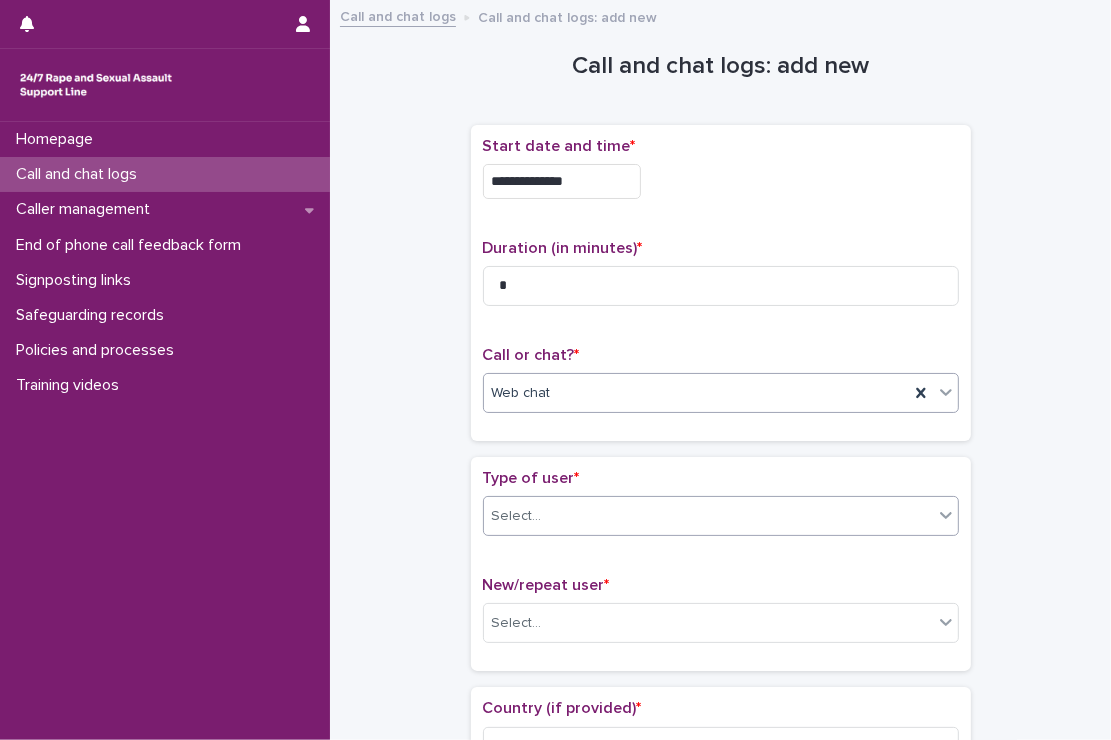 click on "Select..." at bounding box center [708, 516] 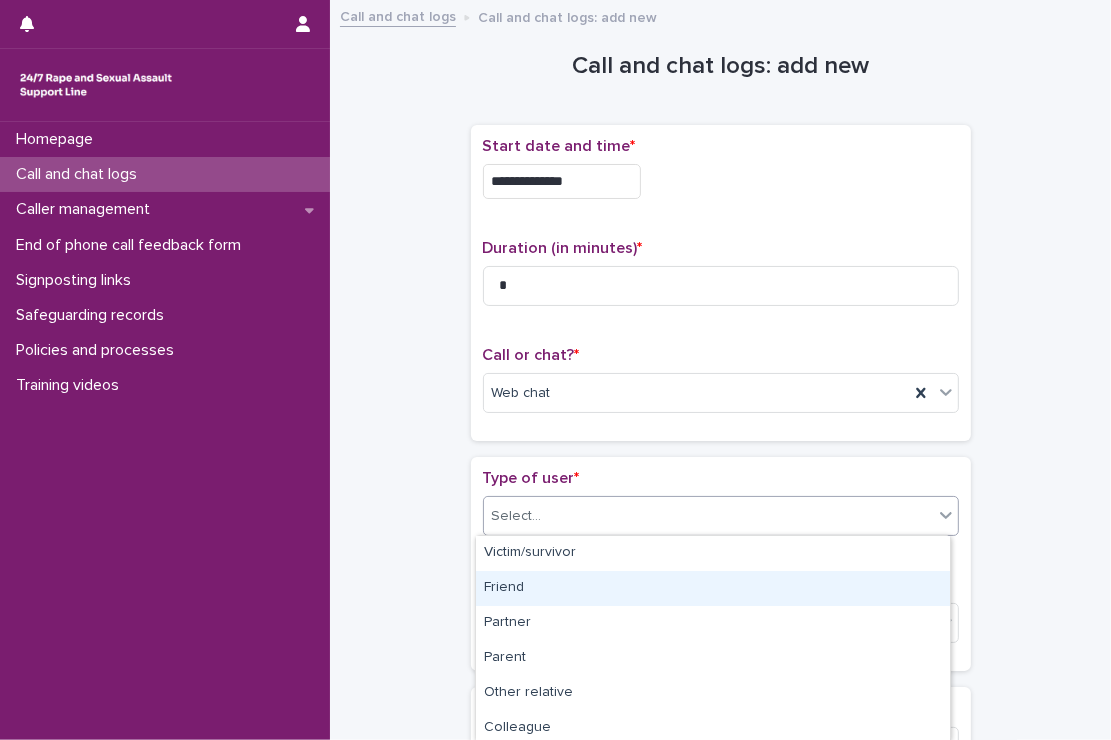scroll, scrollTop: 319, scrollLeft: 0, axis: vertical 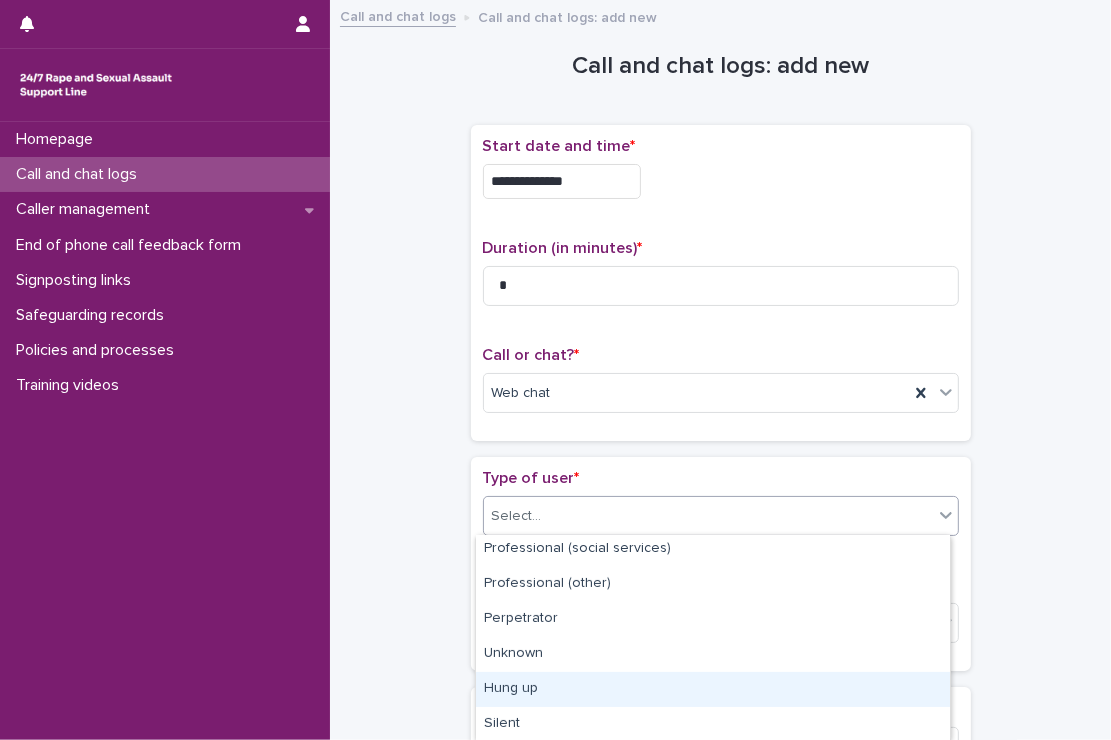 click on "Hung up" at bounding box center [713, 689] 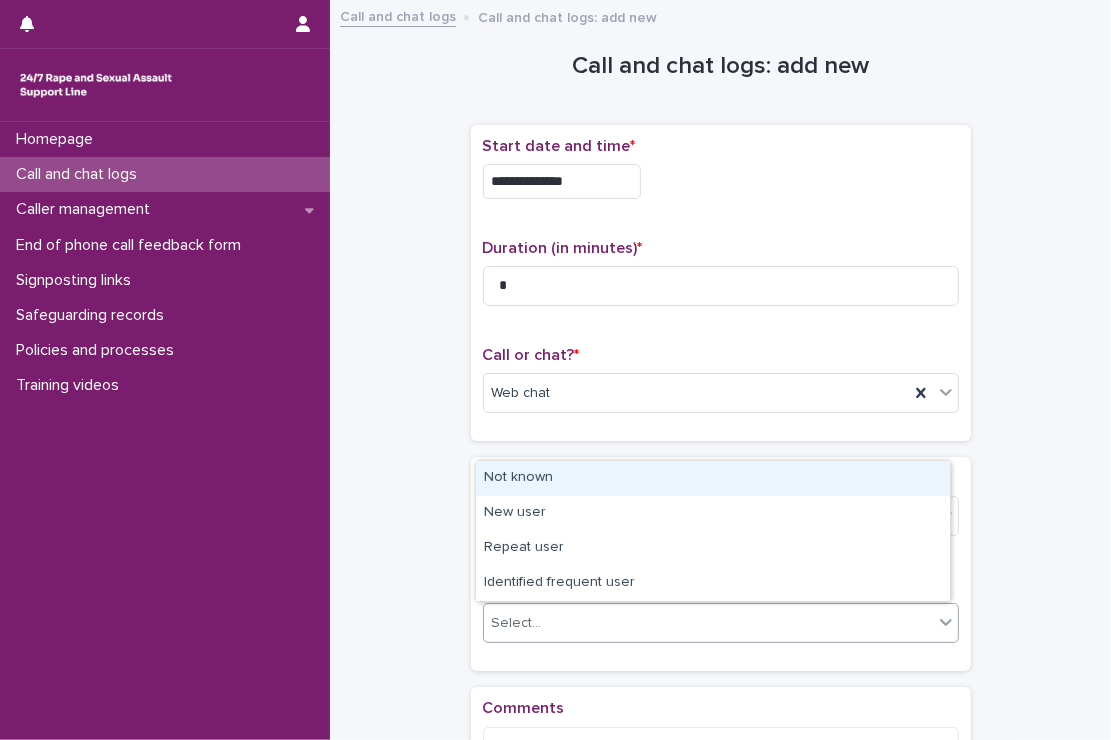 click on "Select..." at bounding box center (708, 623) 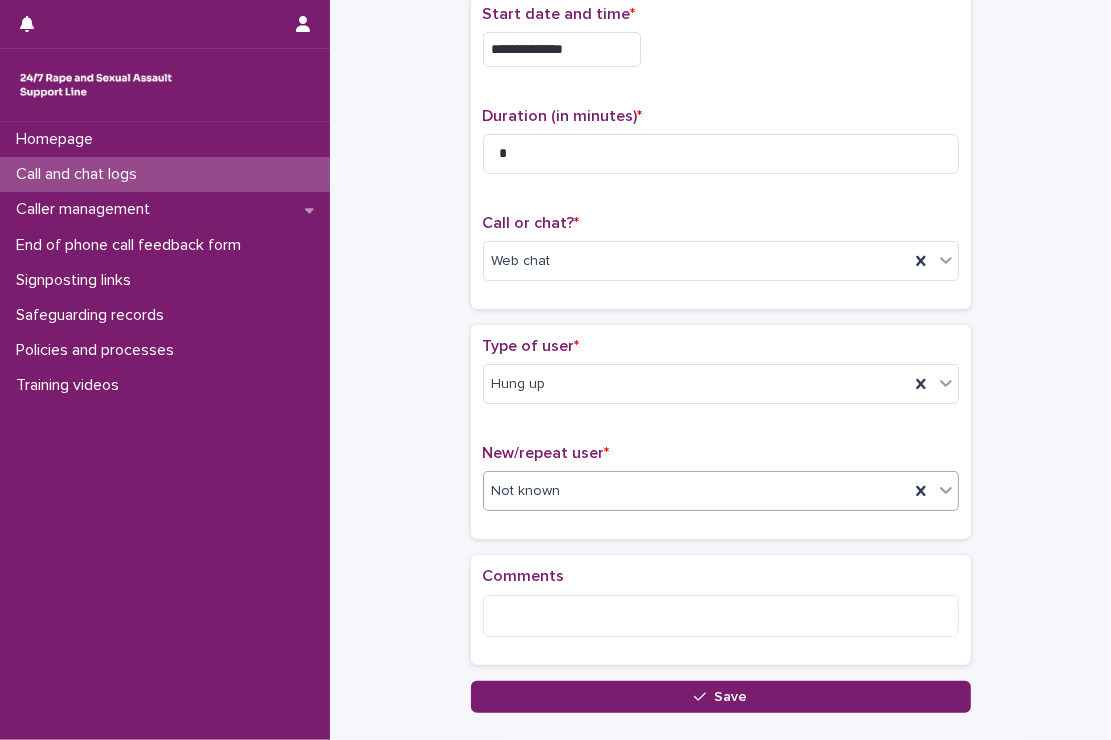 scroll, scrollTop: 136, scrollLeft: 0, axis: vertical 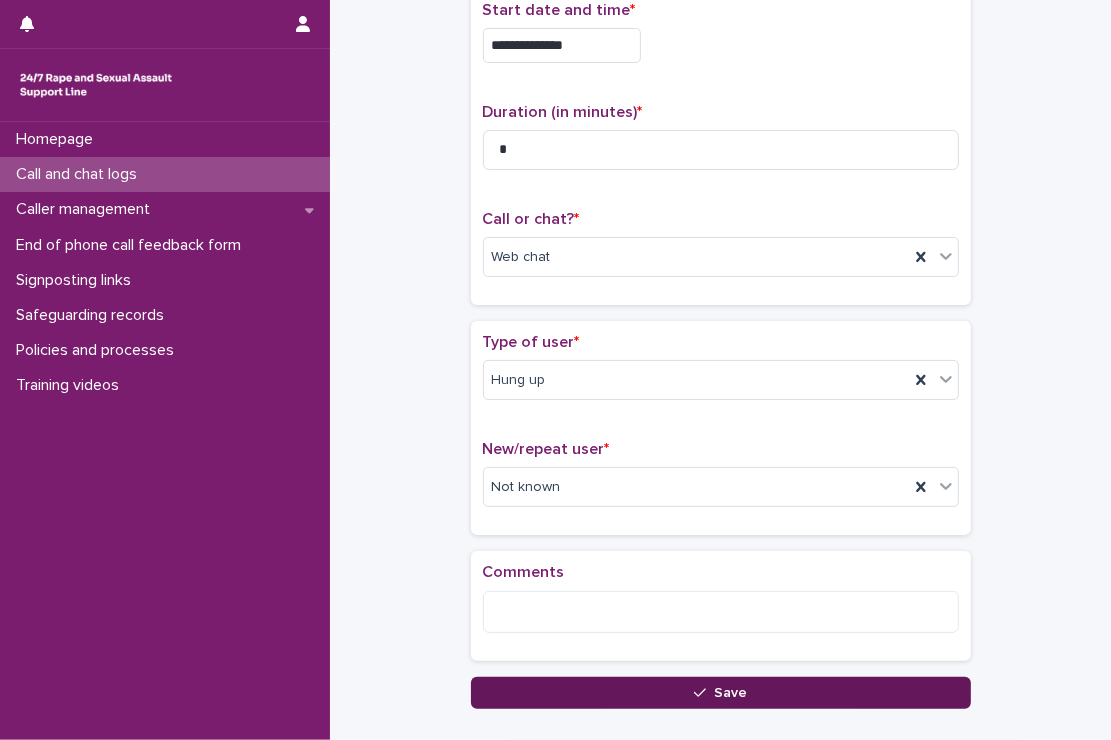 click on "Save" at bounding box center (721, 693) 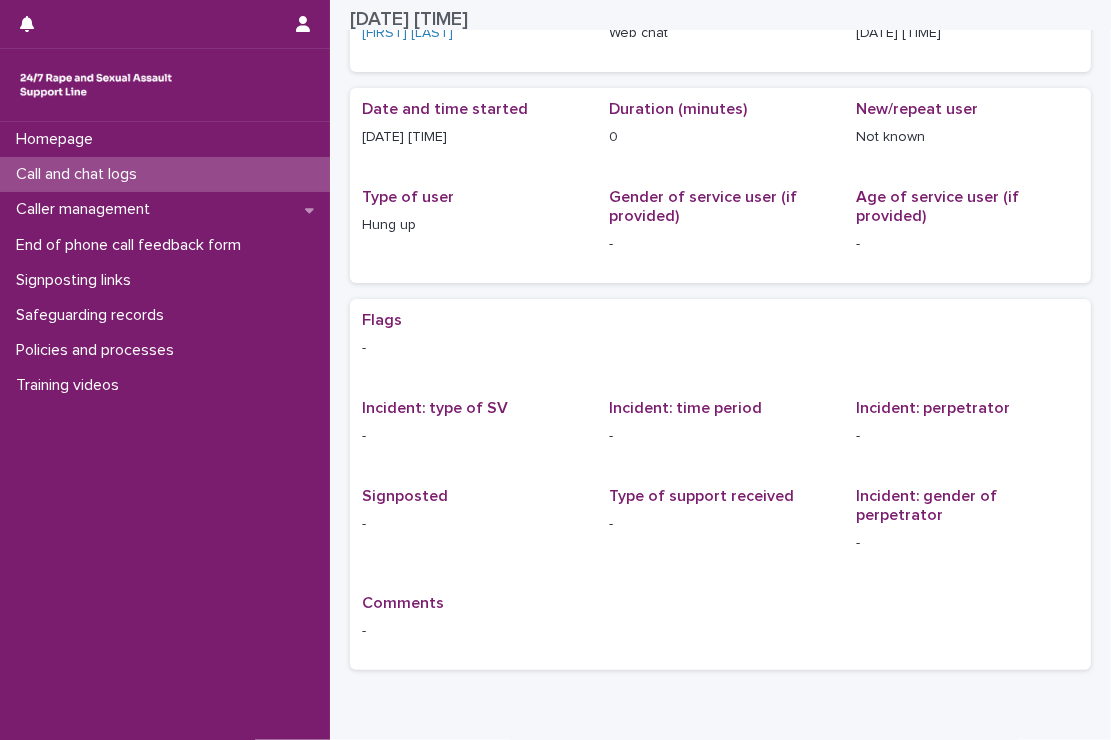 scroll, scrollTop: 0, scrollLeft: 0, axis: both 